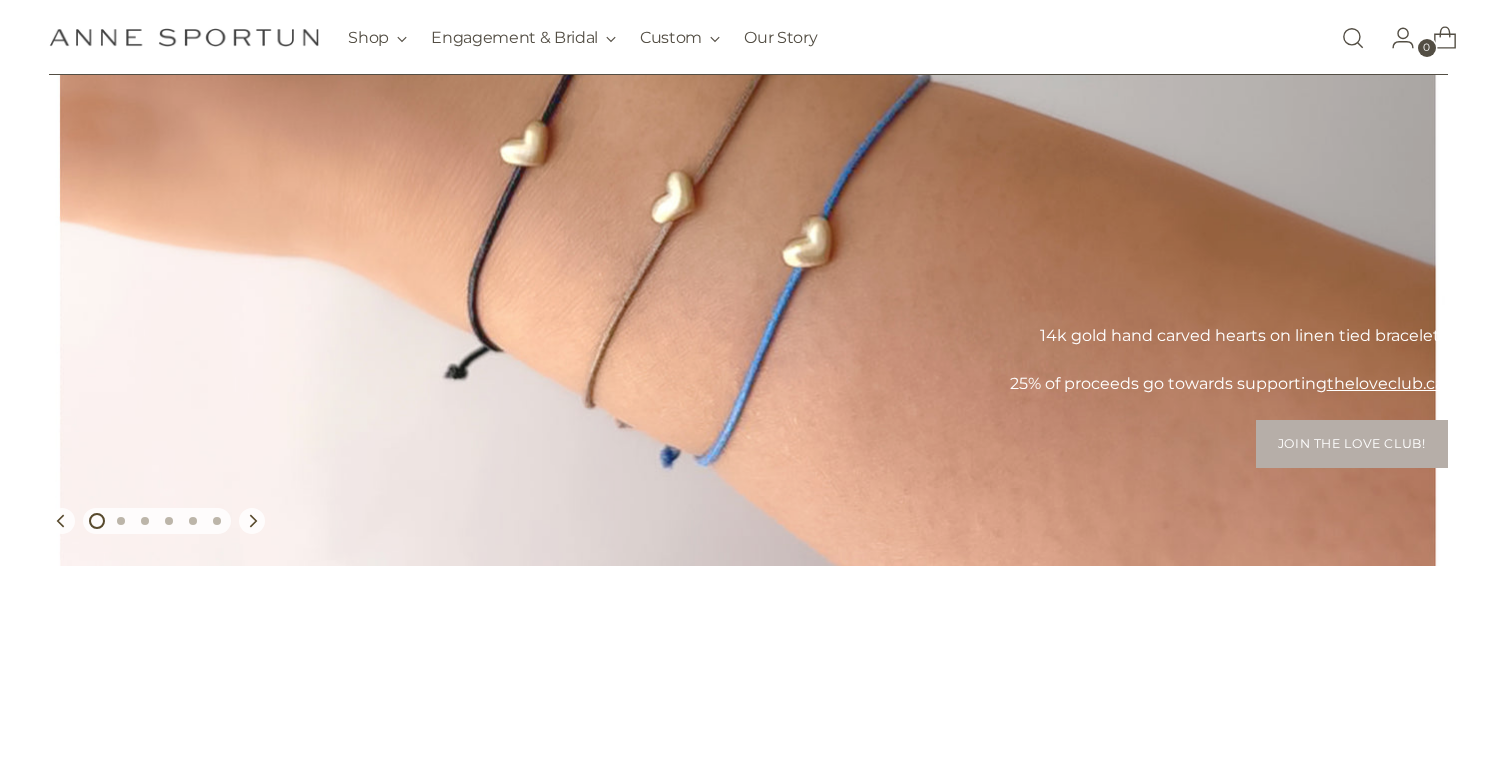 scroll, scrollTop: 392, scrollLeft: 0, axis: vertical 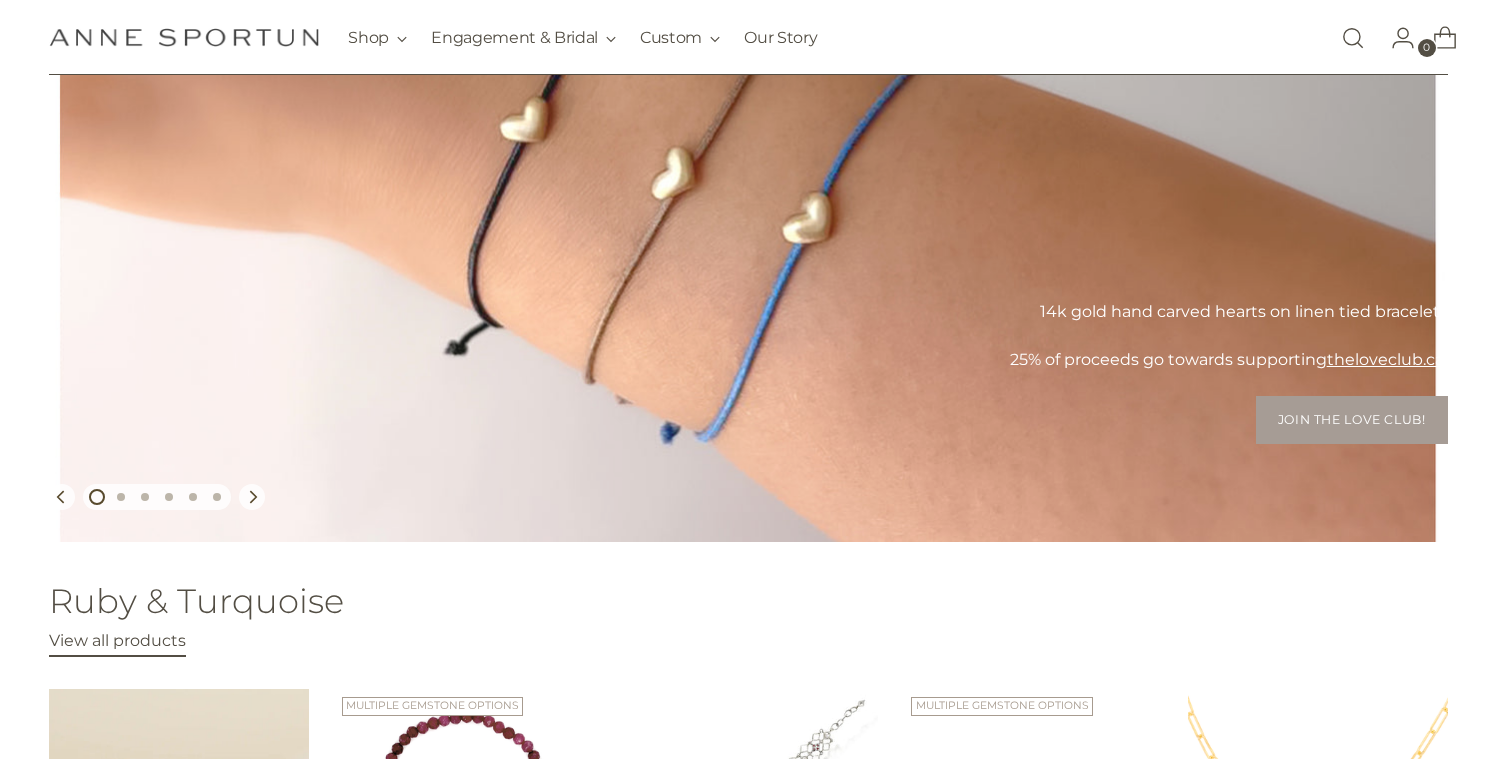 click on "Join the Love Club!" at bounding box center (1352, 420) 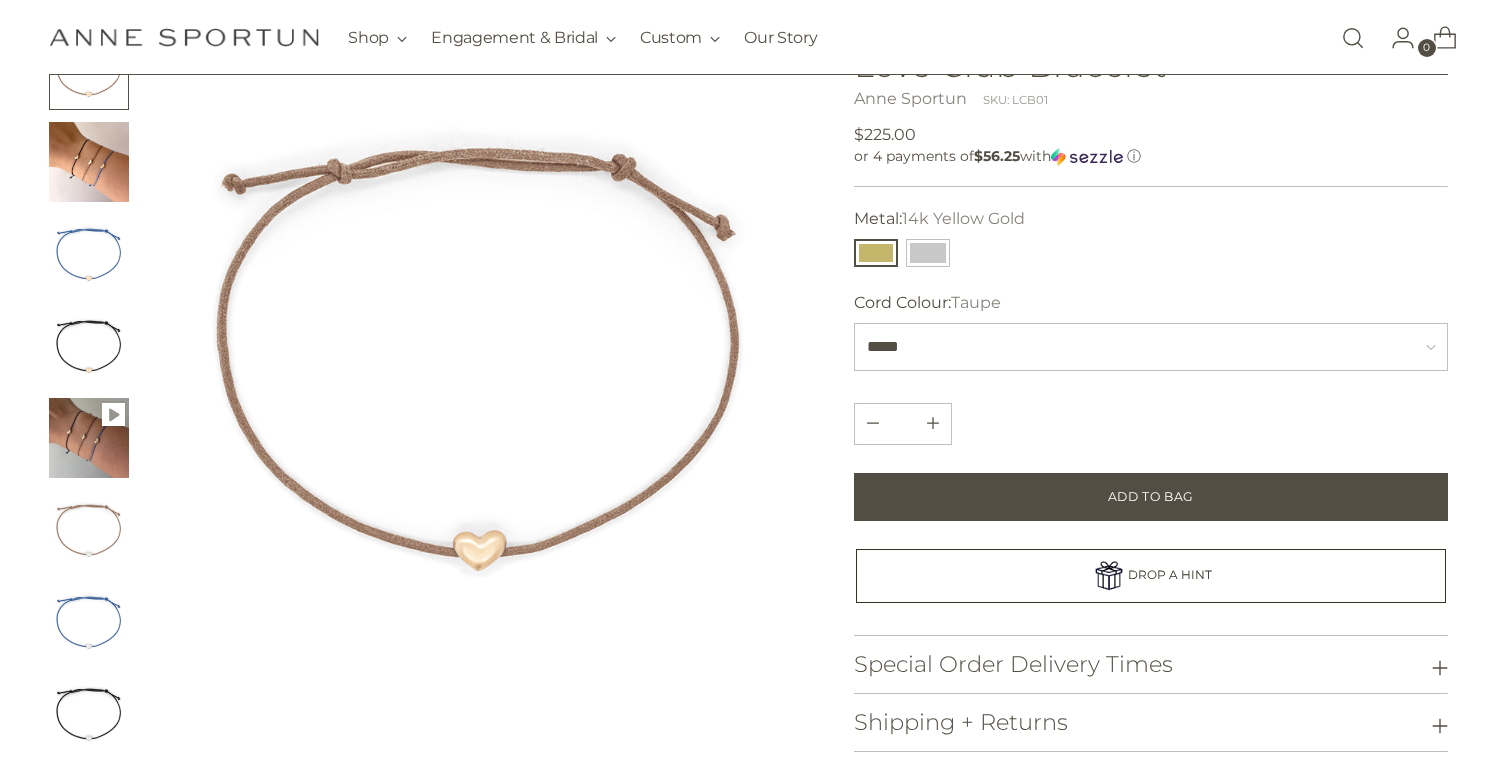 scroll, scrollTop: 169, scrollLeft: 0, axis: vertical 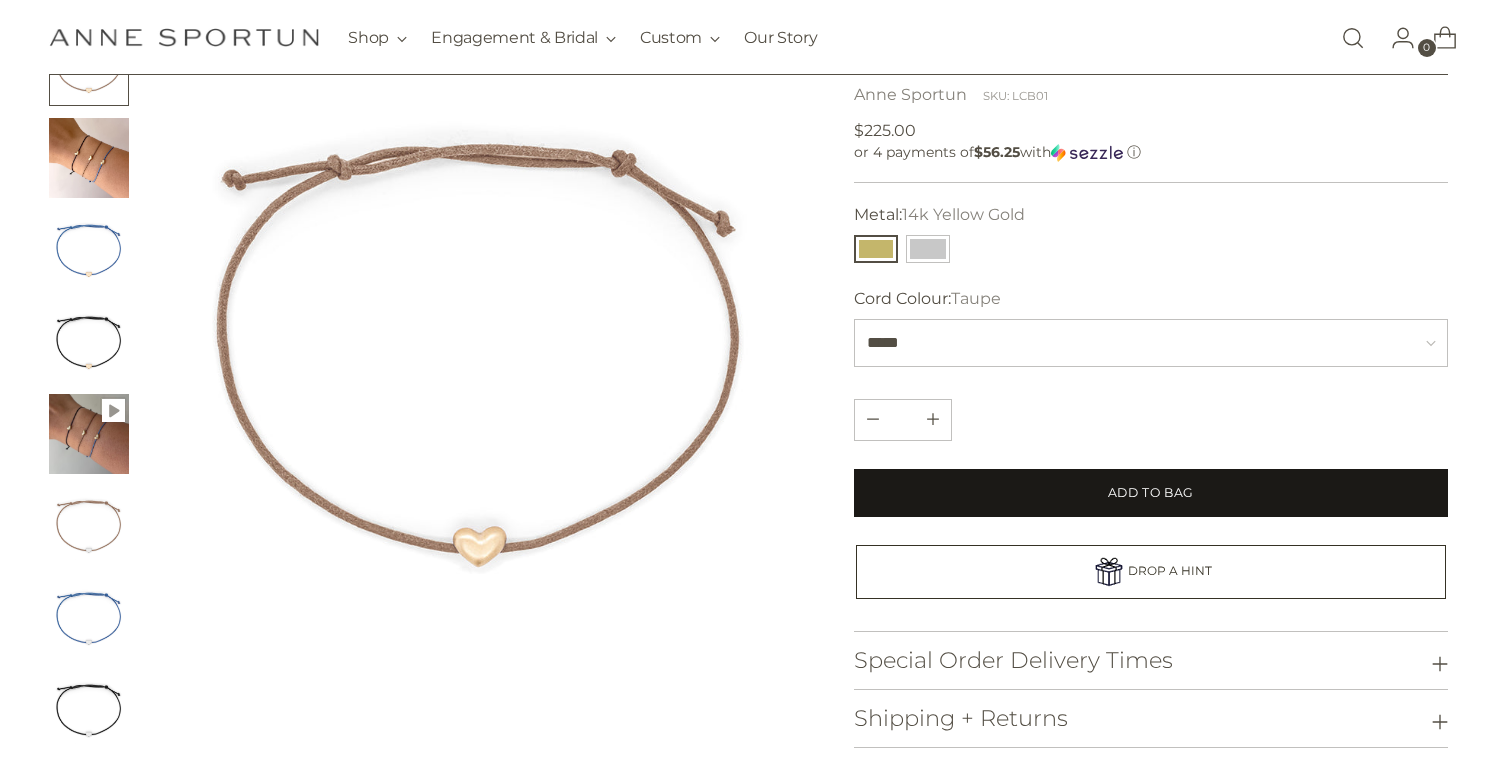 click on "Add to Bag" at bounding box center [1151, 493] 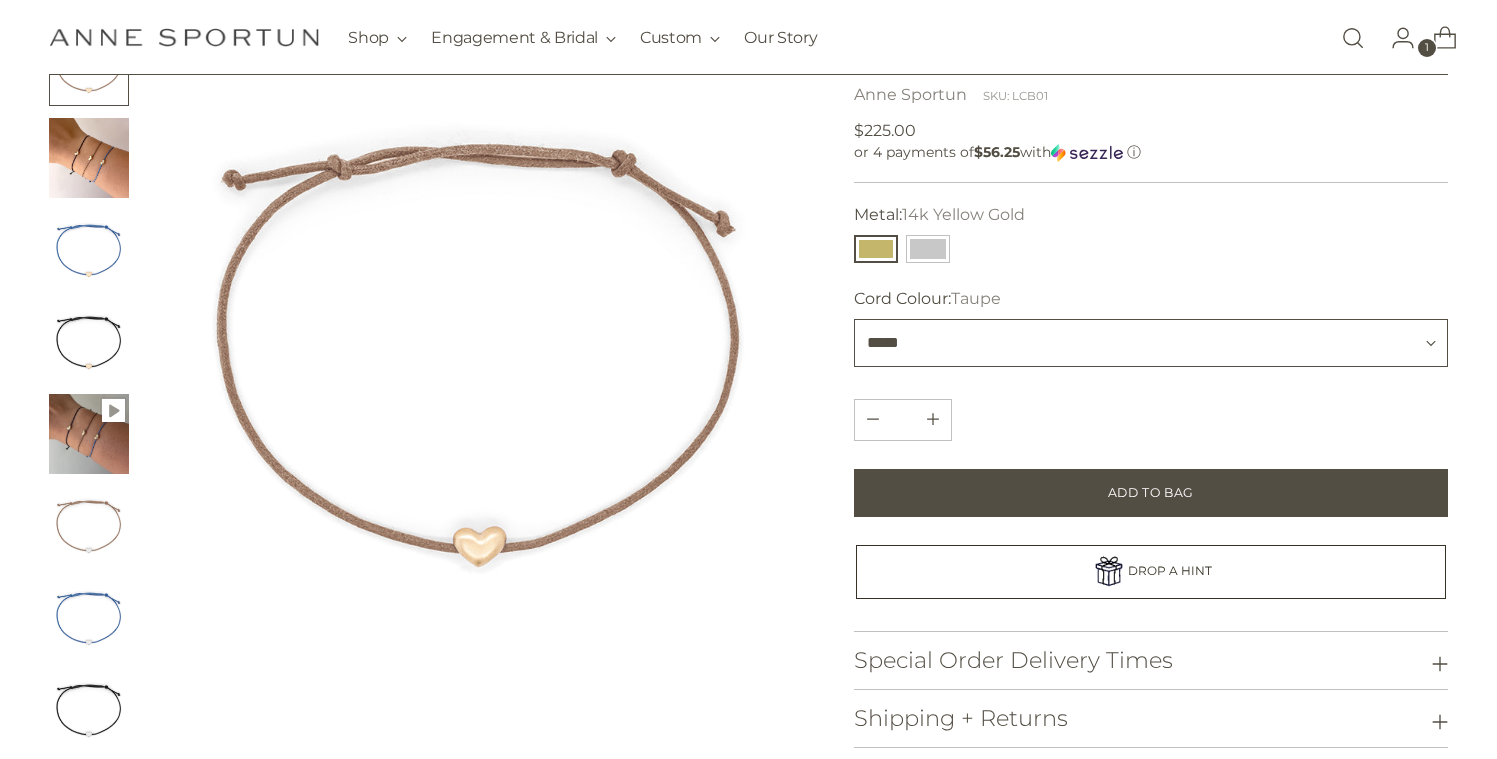 click on "***** **** *****" at bounding box center [1150, 343] 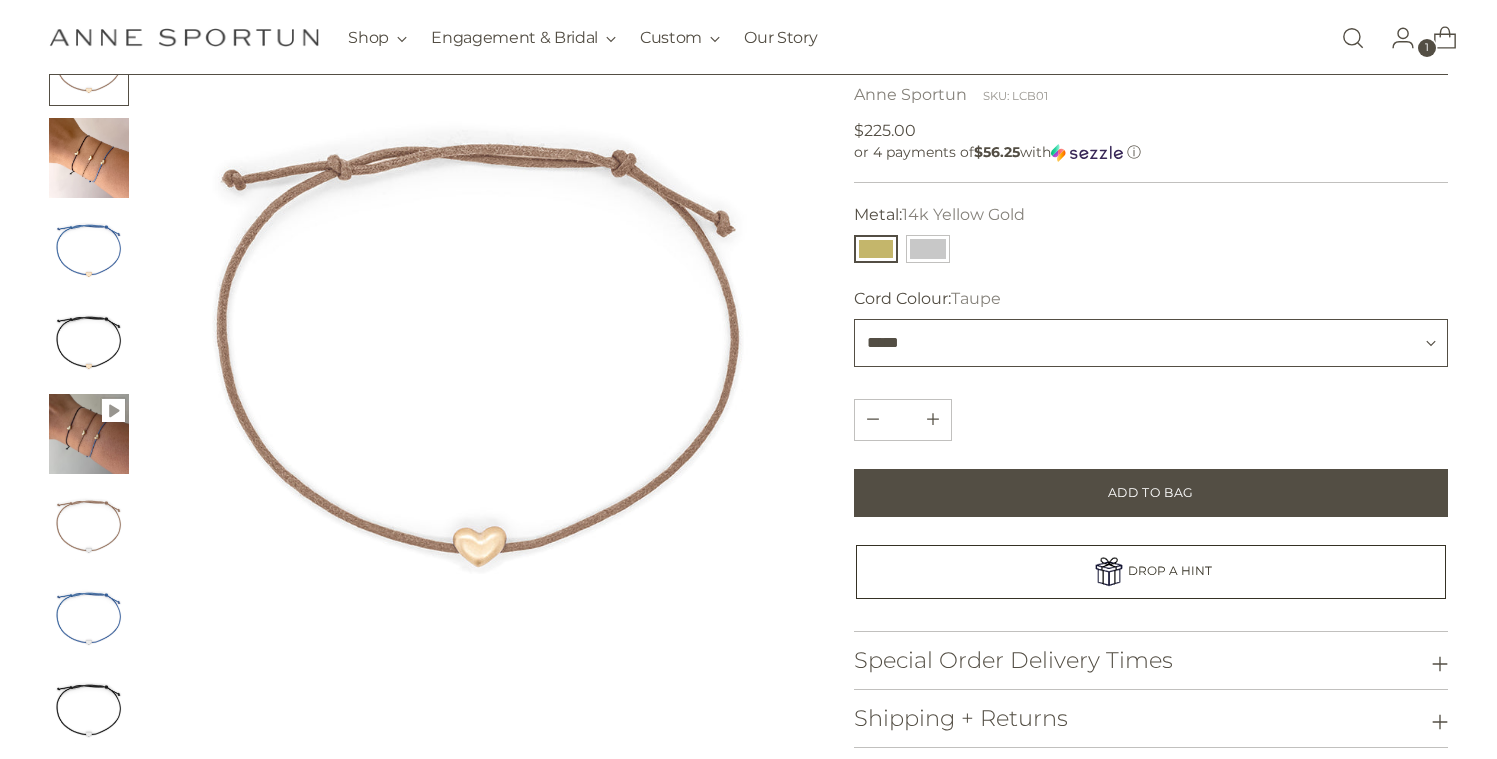 select on "****" 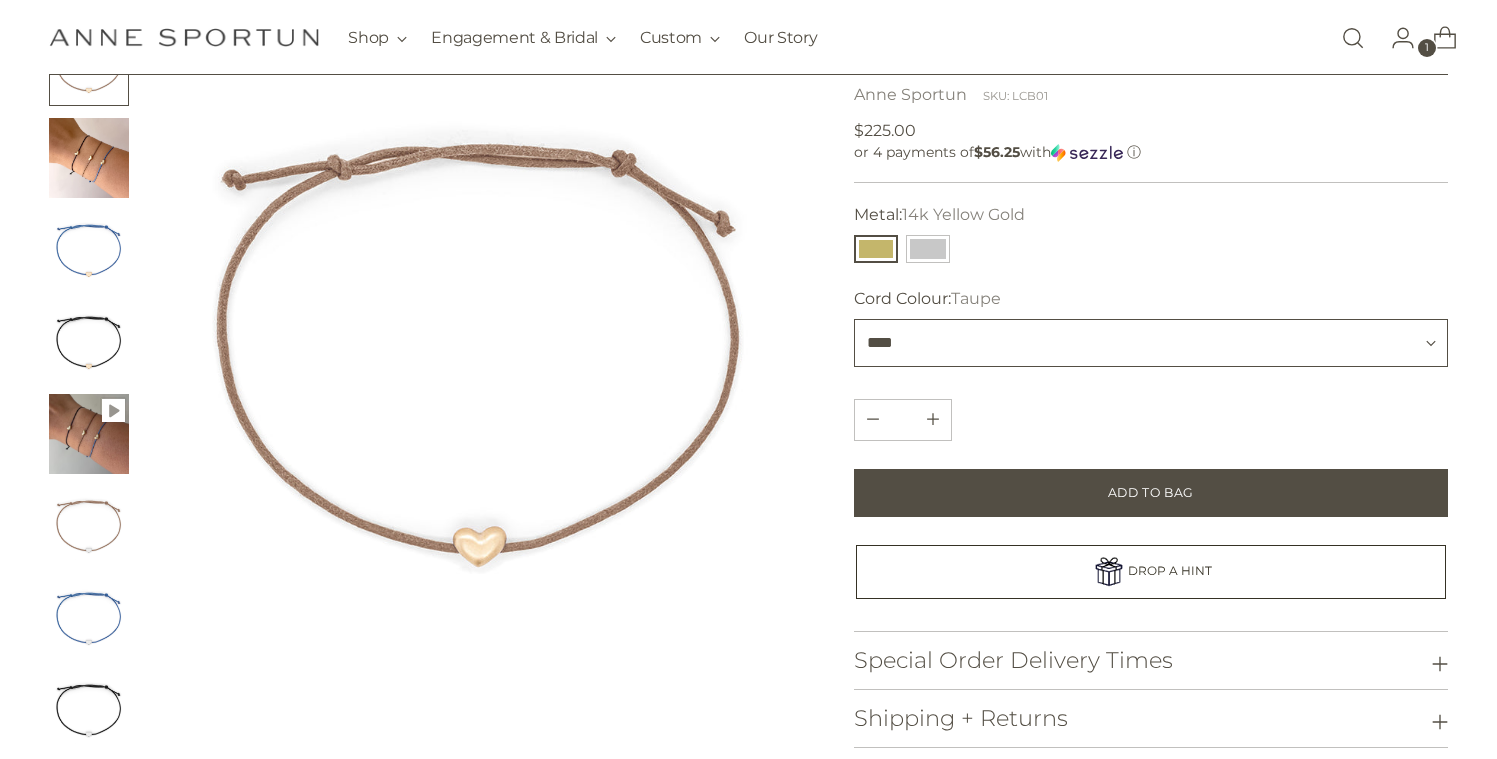 type 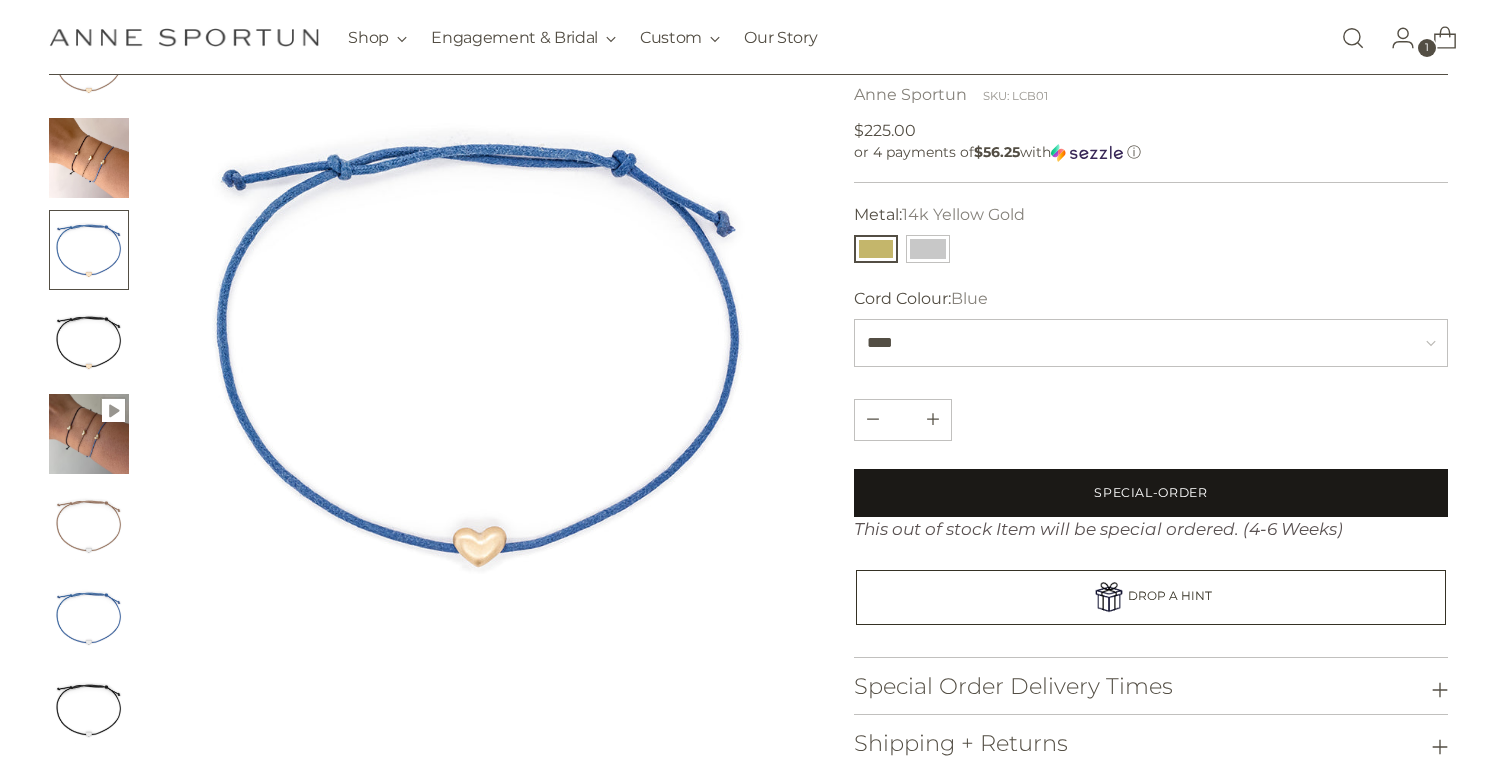 click on "Special-Order" at bounding box center [1150, 493] 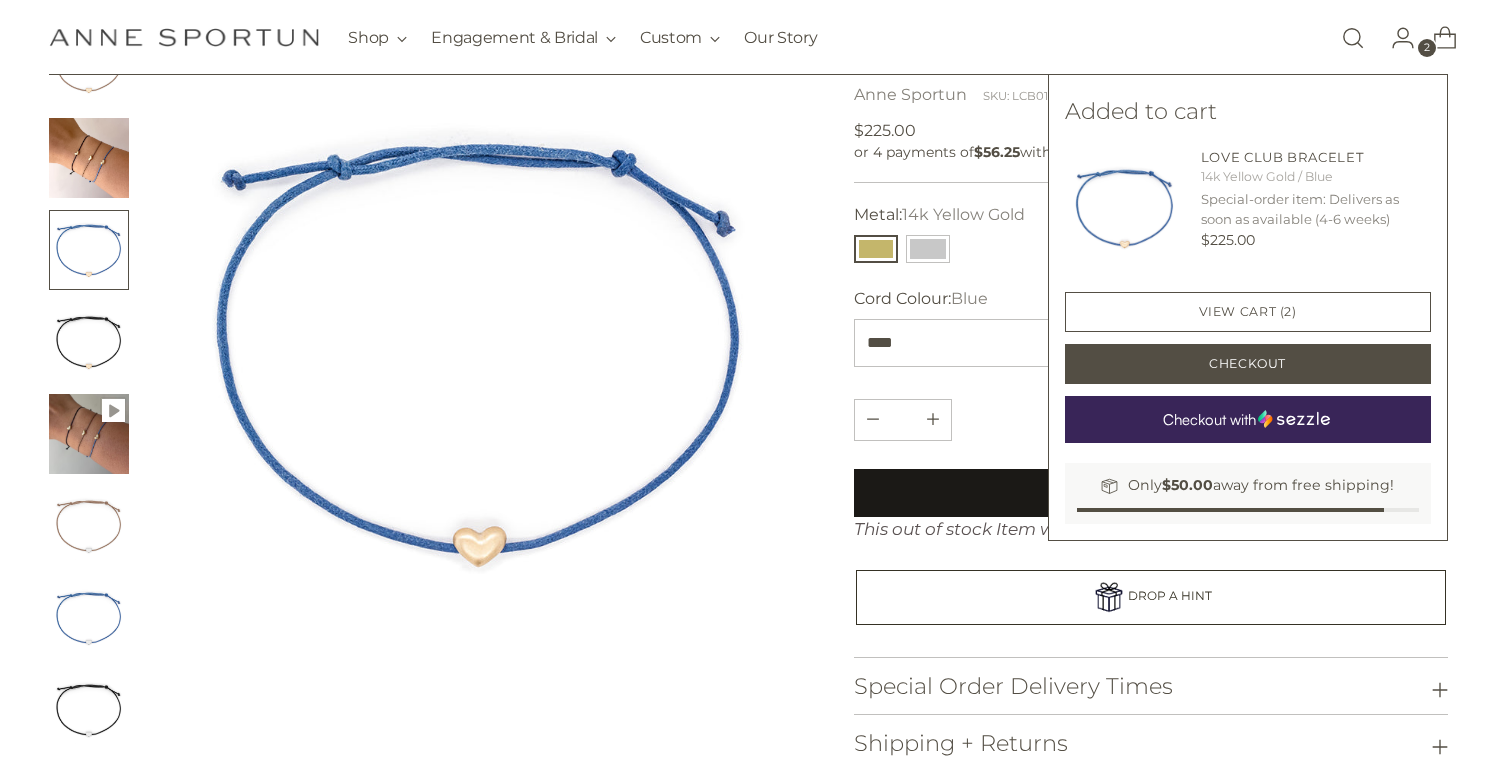 click on "Only  $50.00  away from free shipping!" at bounding box center [1248, 493] 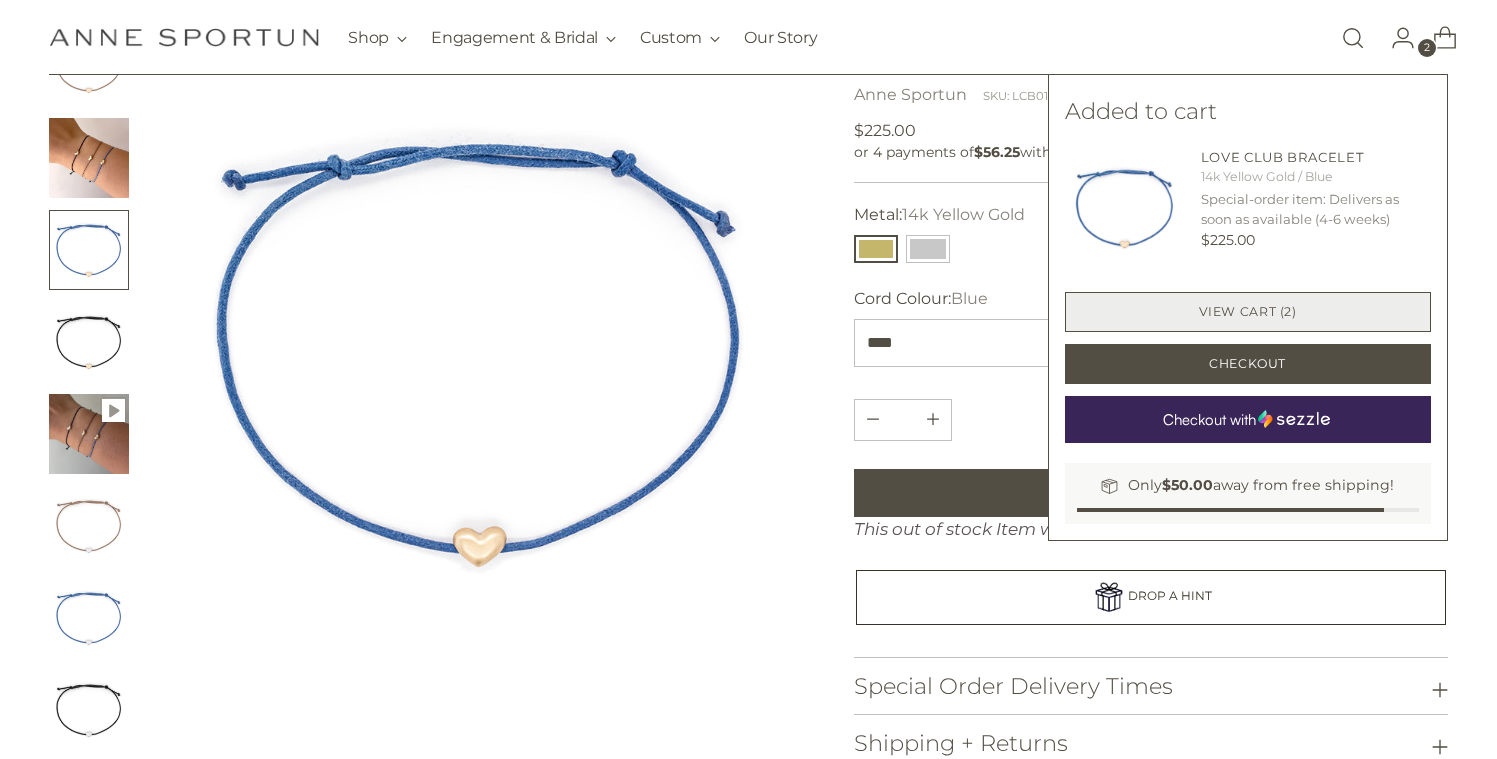 click on "View cart (2)" at bounding box center [1248, 312] 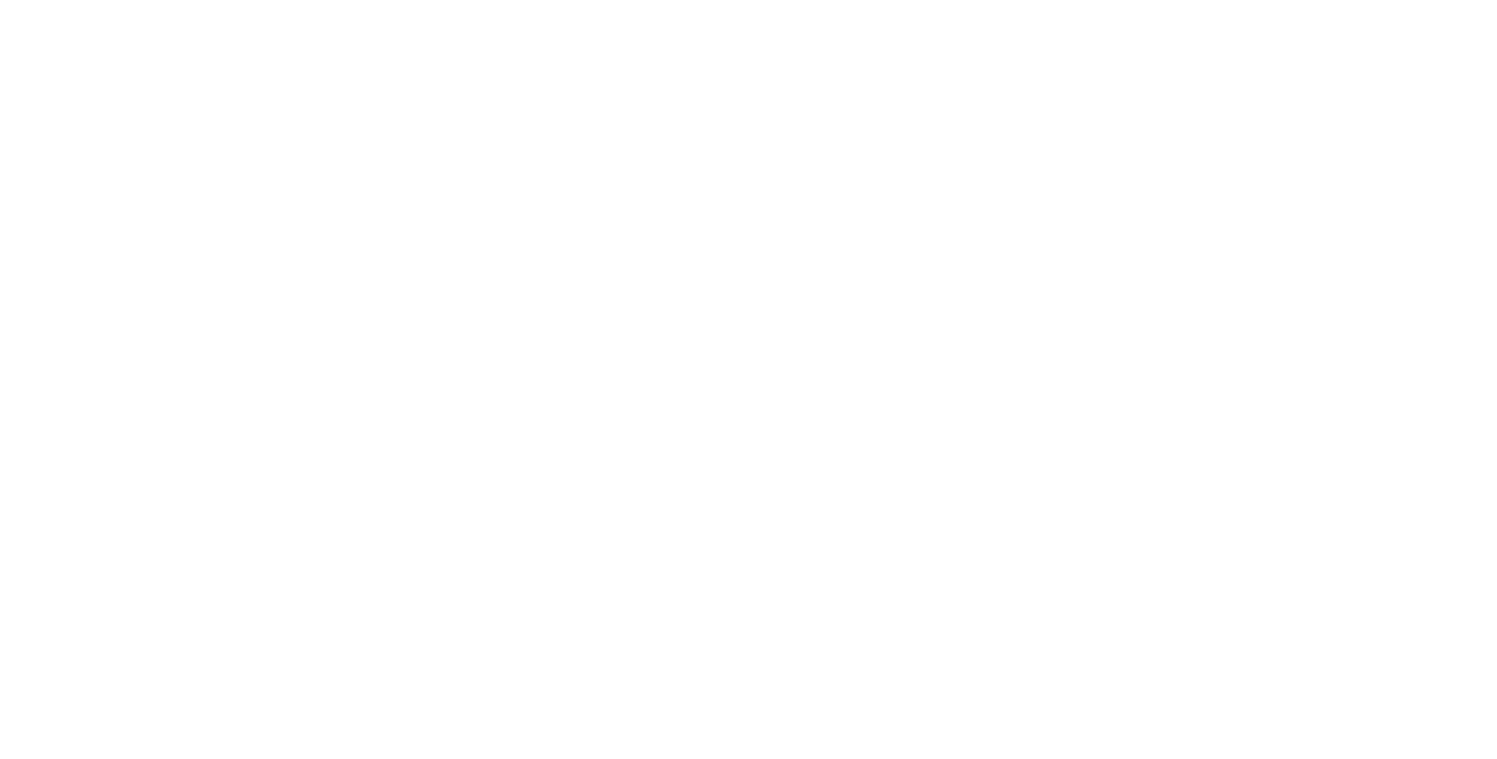 scroll, scrollTop: 0, scrollLeft: 0, axis: both 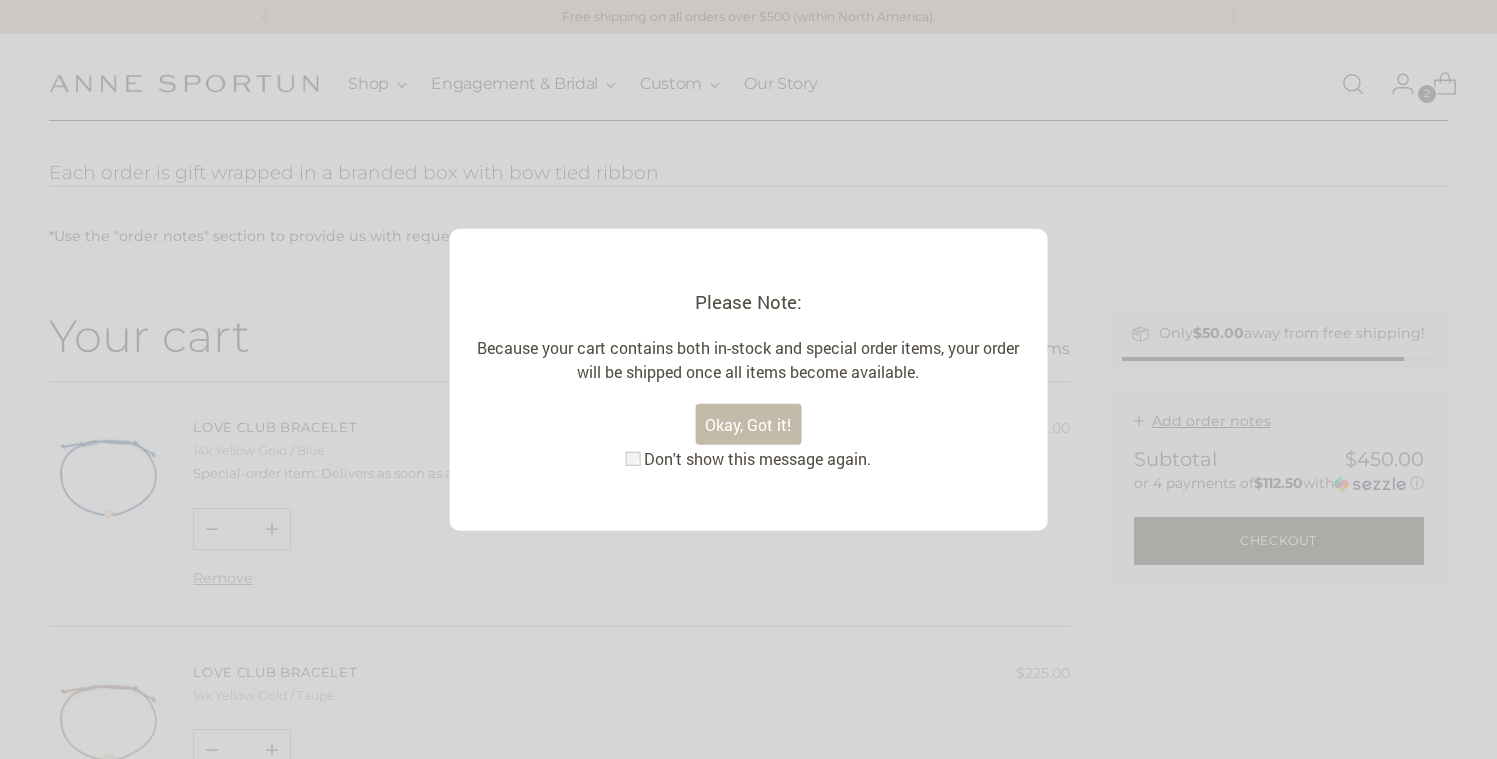 click on "Okay, Got it!" at bounding box center (748, 424) 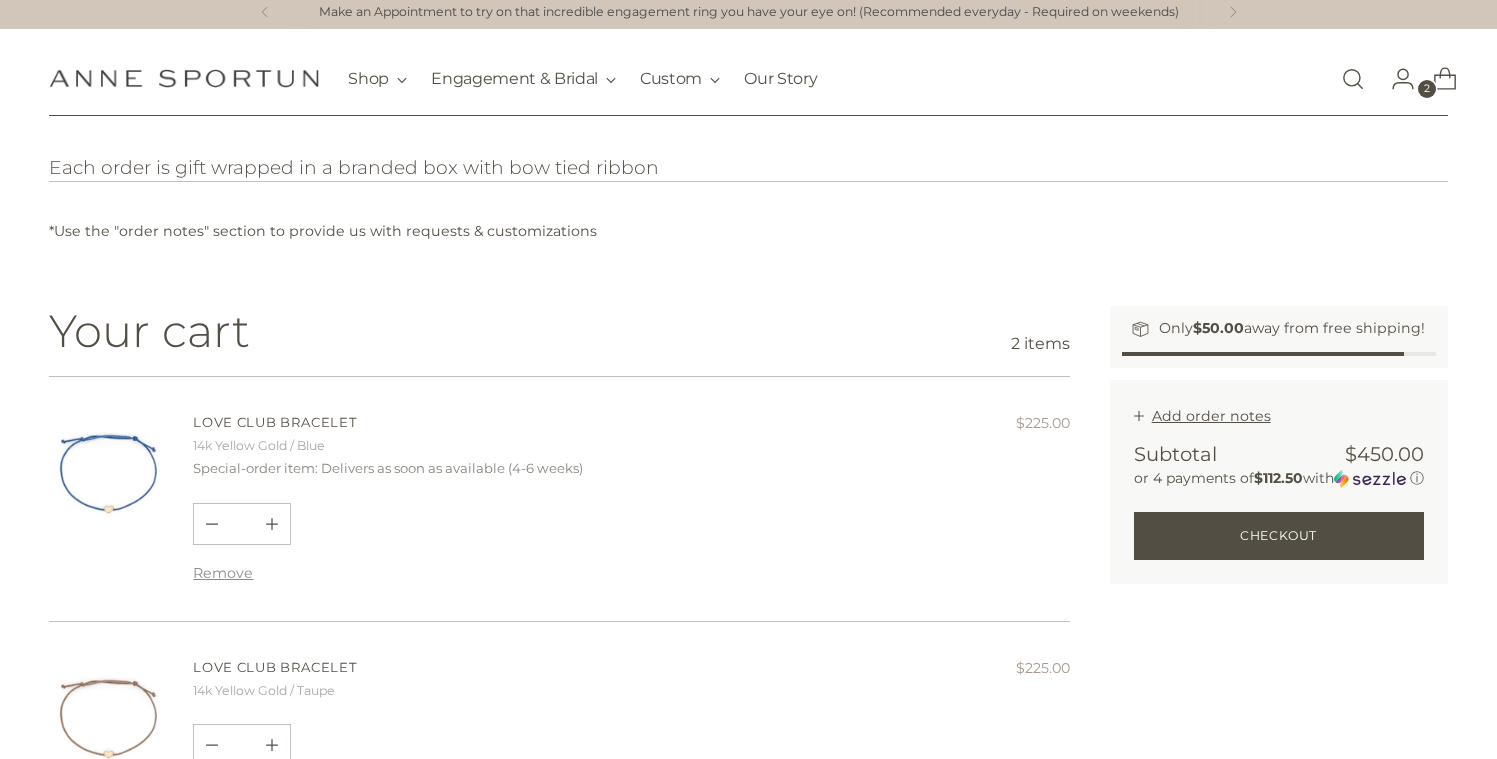 scroll, scrollTop: 0, scrollLeft: 0, axis: both 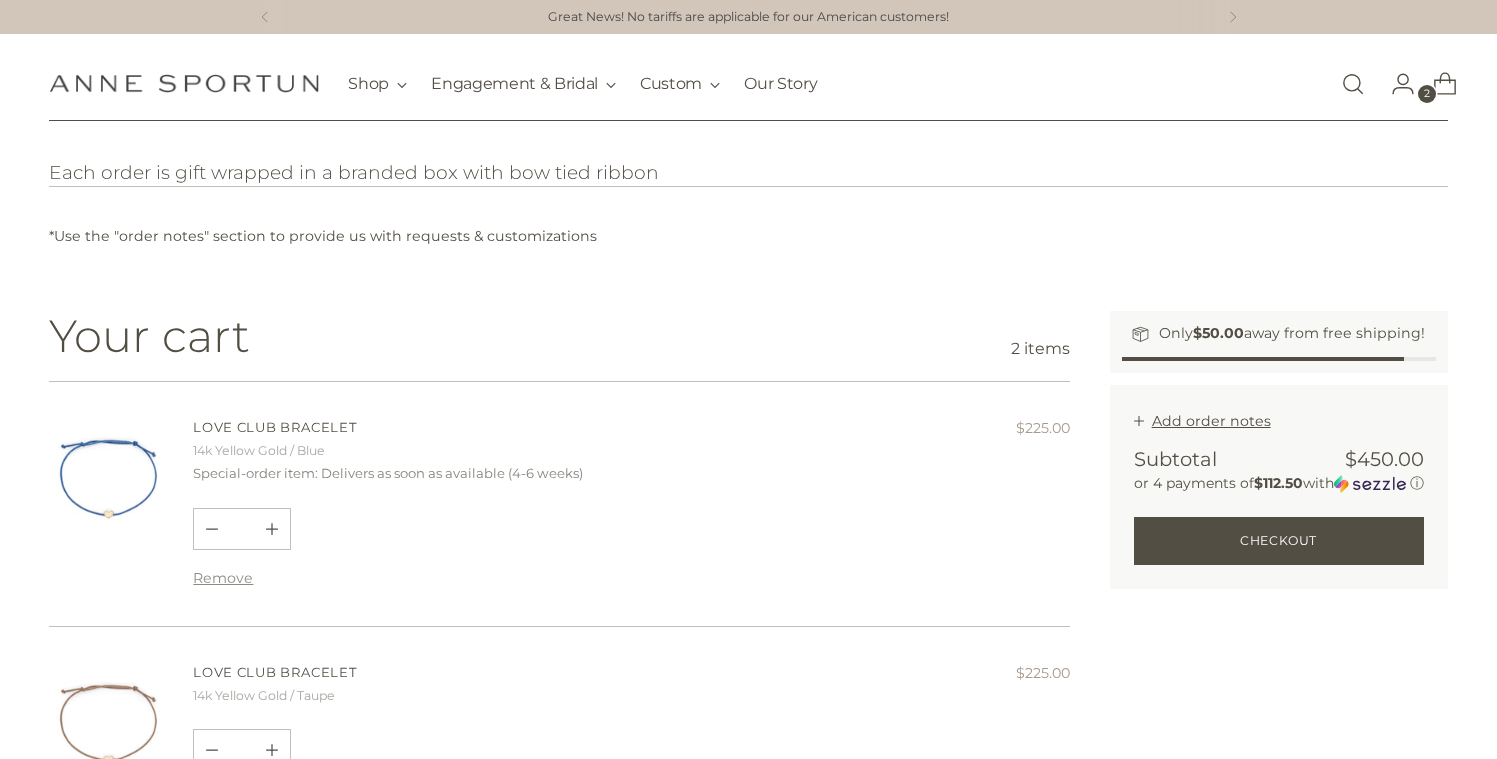 click on "2" at bounding box center (1427, 94) 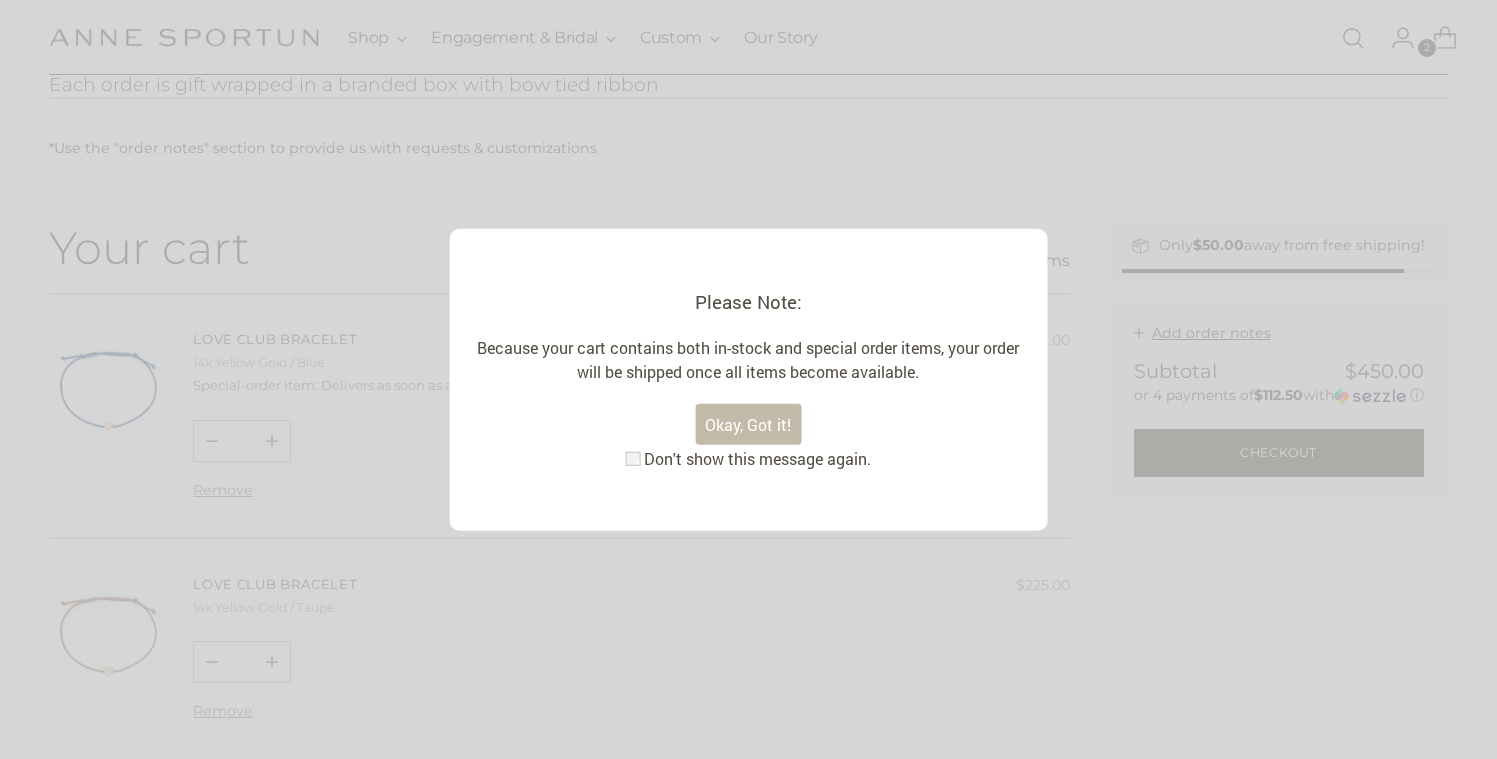 scroll, scrollTop: 93, scrollLeft: 0, axis: vertical 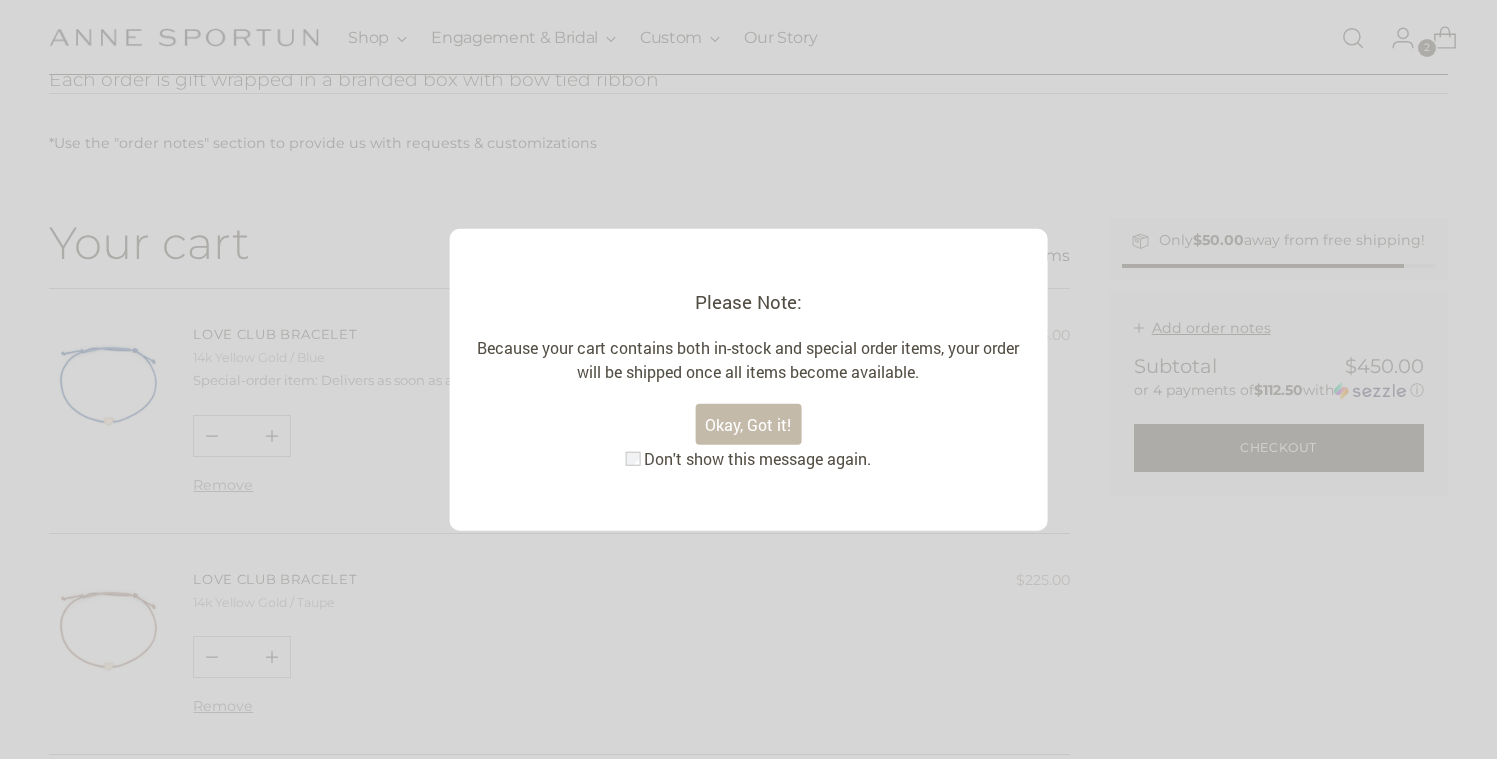 click on "Okay, Got it!" at bounding box center (748, 424) 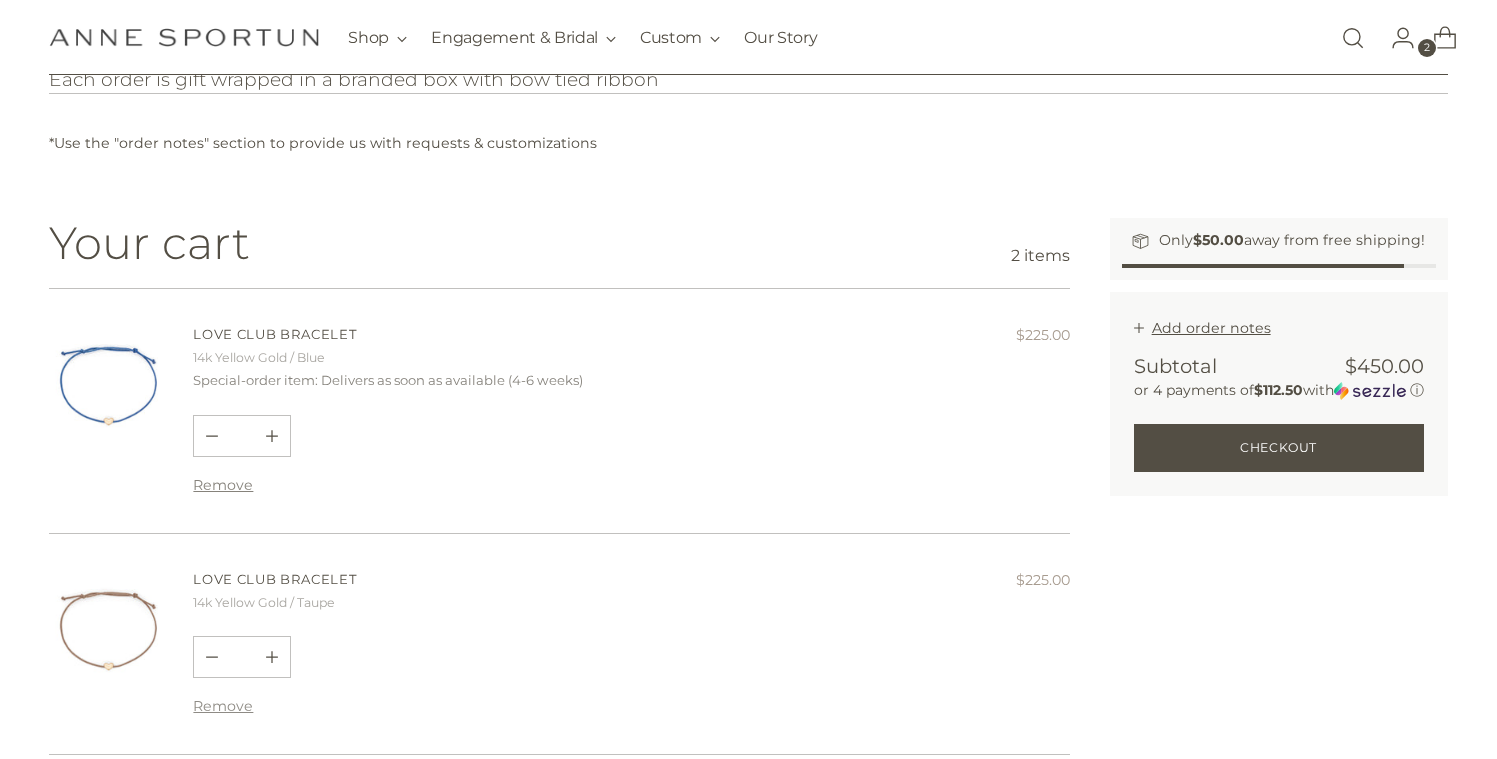 click on "Remove" at bounding box center [223, 485] 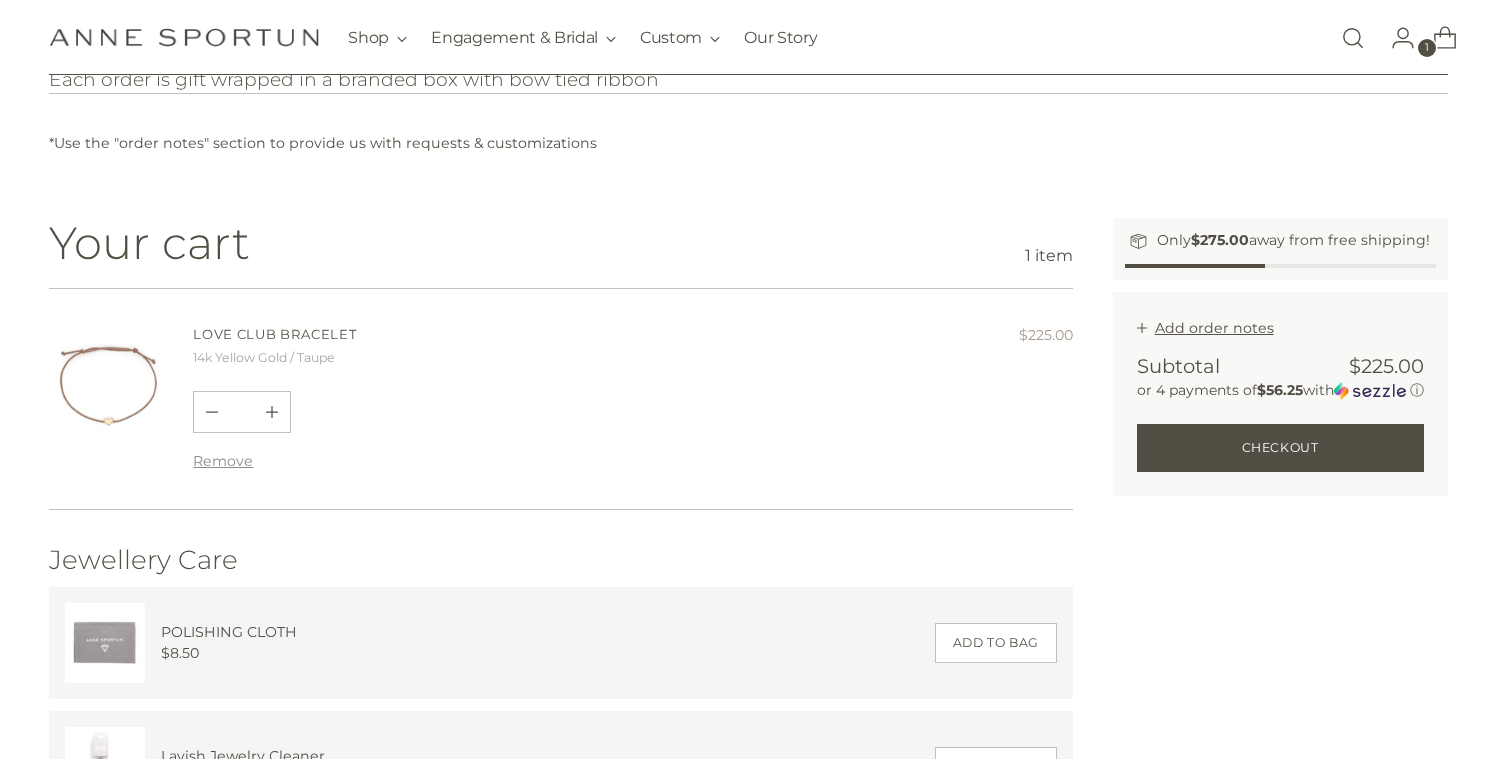 scroll, scrollTop: 93, scrollLeft: 0, axis: vertical 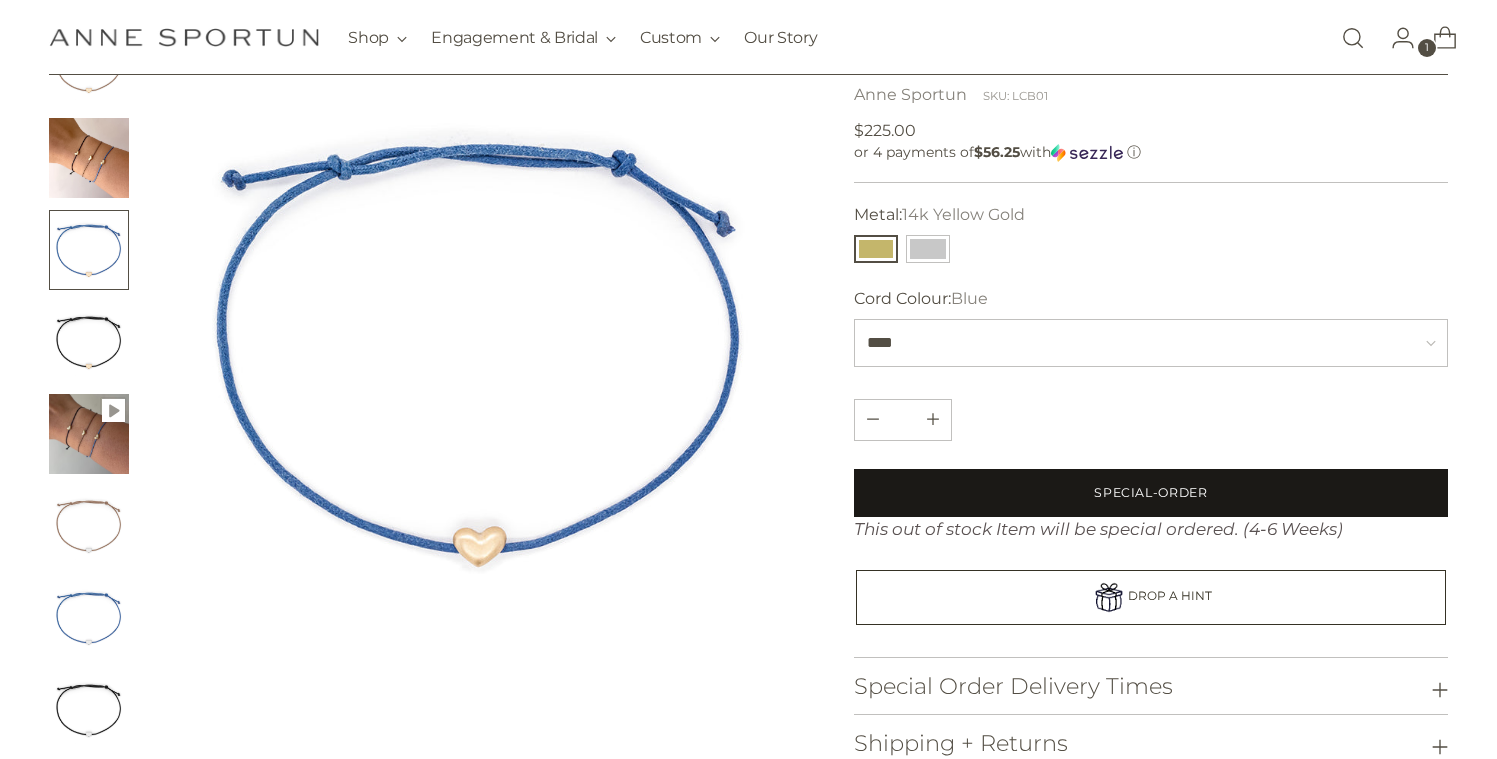 click on "Special-Order" at bounding box center [1150, 493] 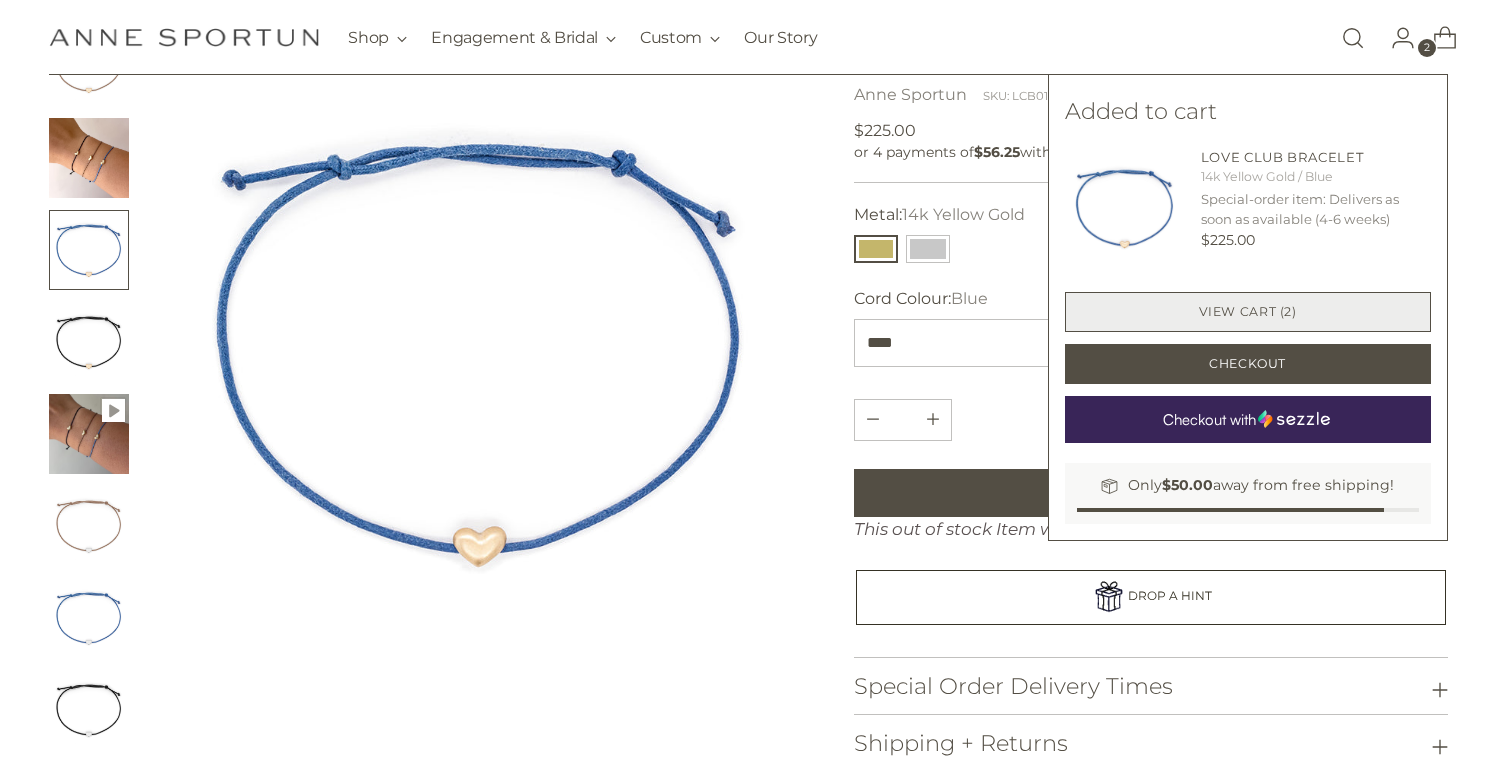 click on "View cart (2)" at bounding box center (1248, 312) 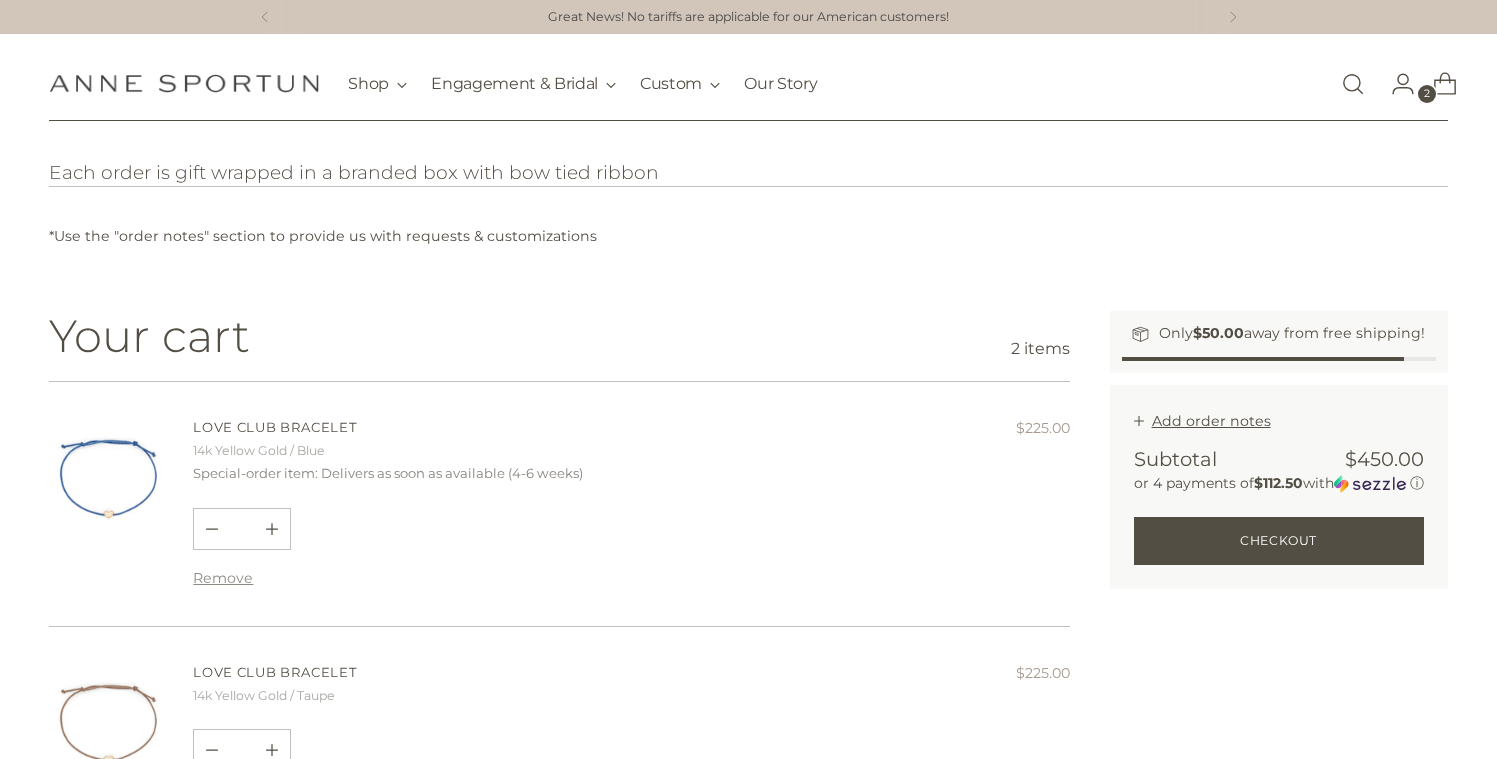 scroll, scrollTop: 0, scrollLeft: 0, axis: both 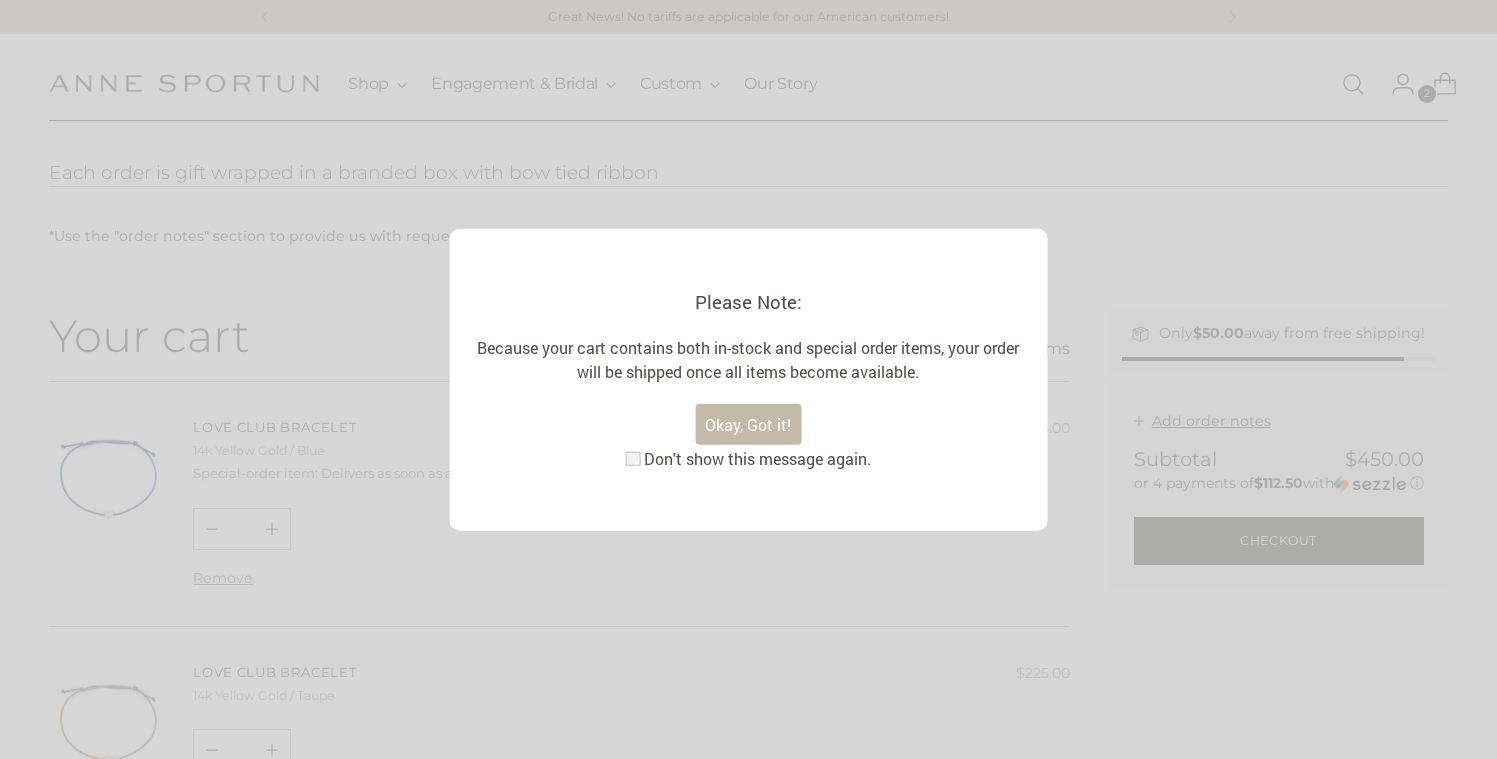 click on "Okay, Got it!" at bounding box center [748, 424] 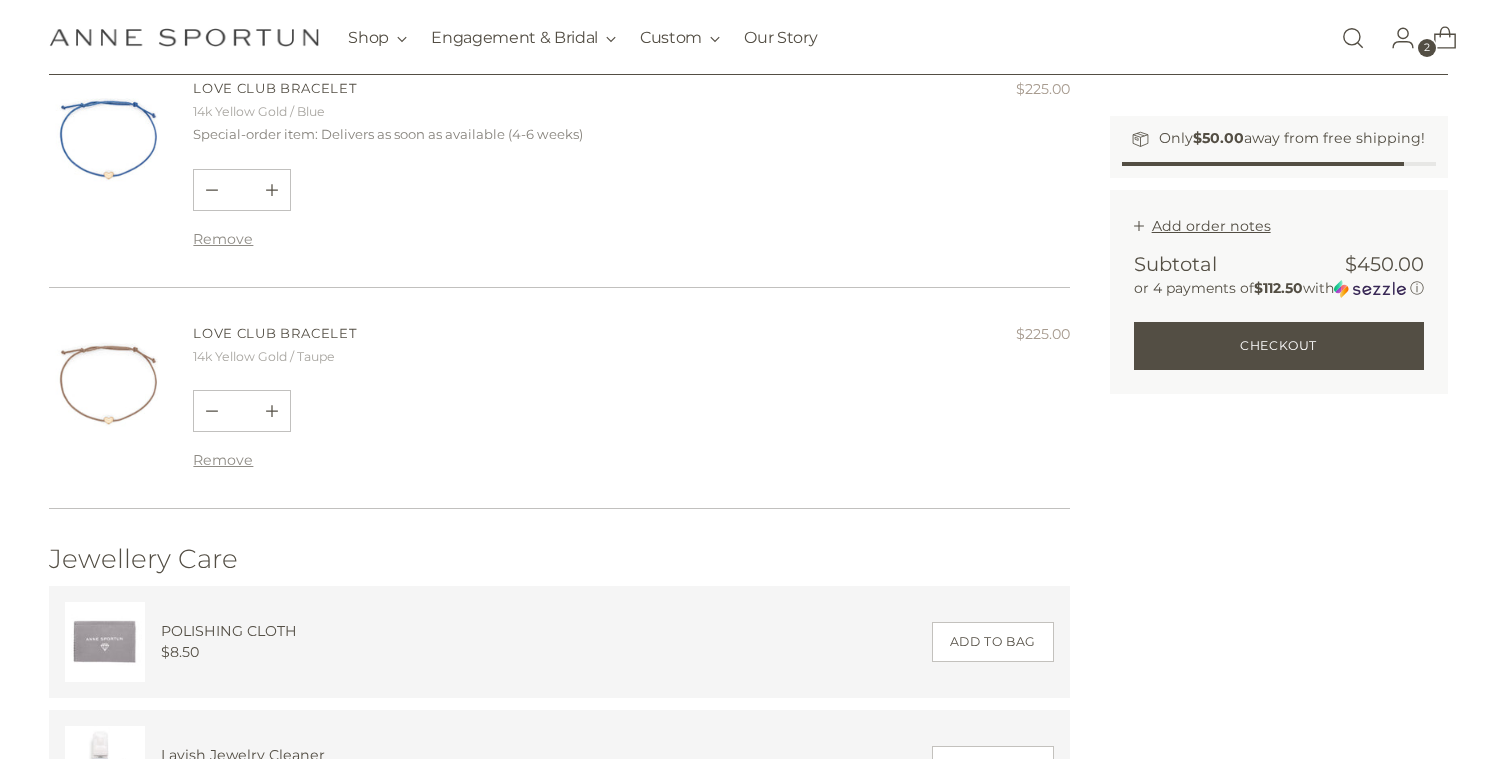 scroll, scrollTop: 337, scrollLeft: 0, axis: vertical 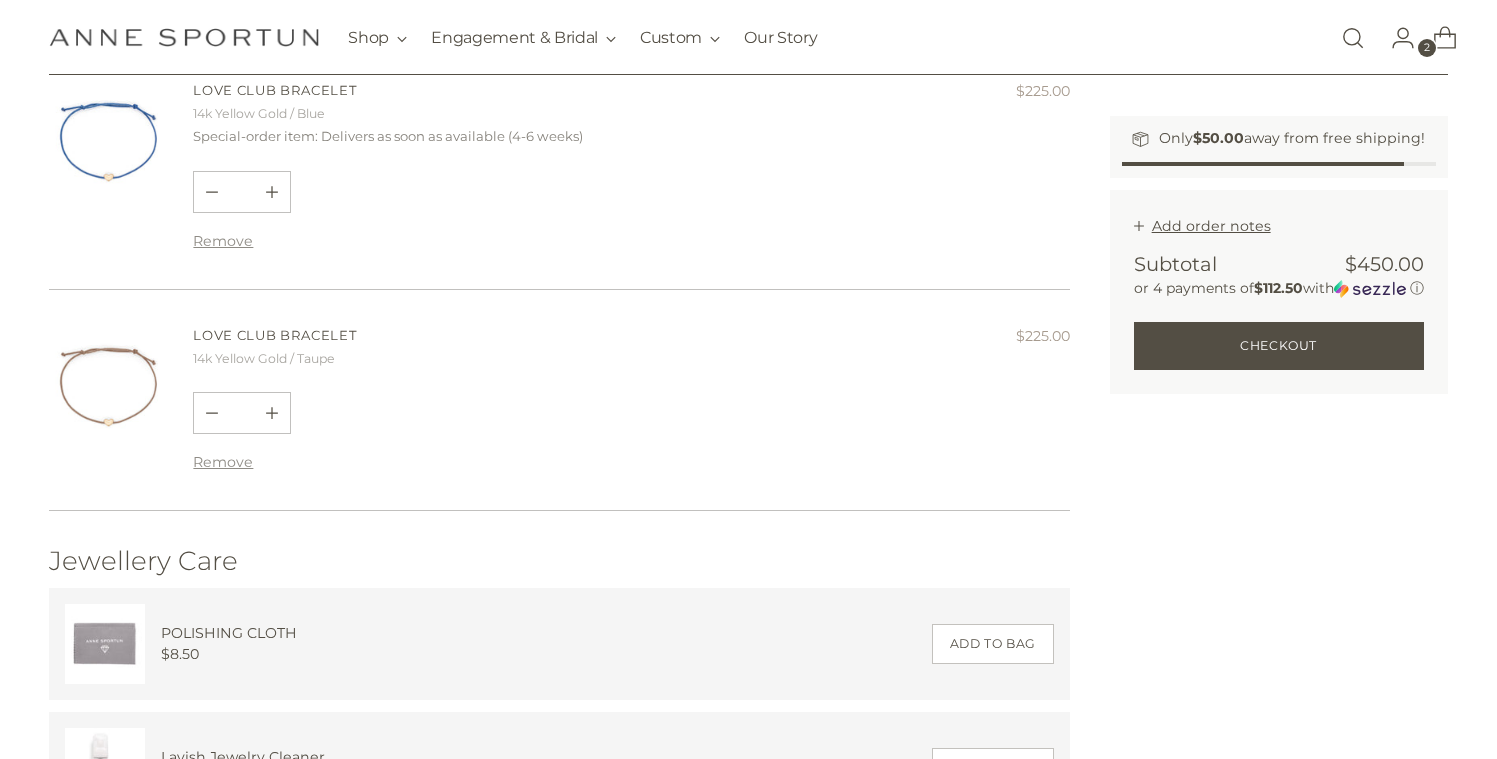 click on "Only  $50.00  away from free shipping!
Add order notes
Order note
Subtotal
$450.00
or 4 payments of  $112.50  with    ⓘ
Update
Checkout
One or more of the items in your cart is a recurring or deferred purchase. By continuing, I agree to the  cancellation policy" at bounding box center (1279, 409) 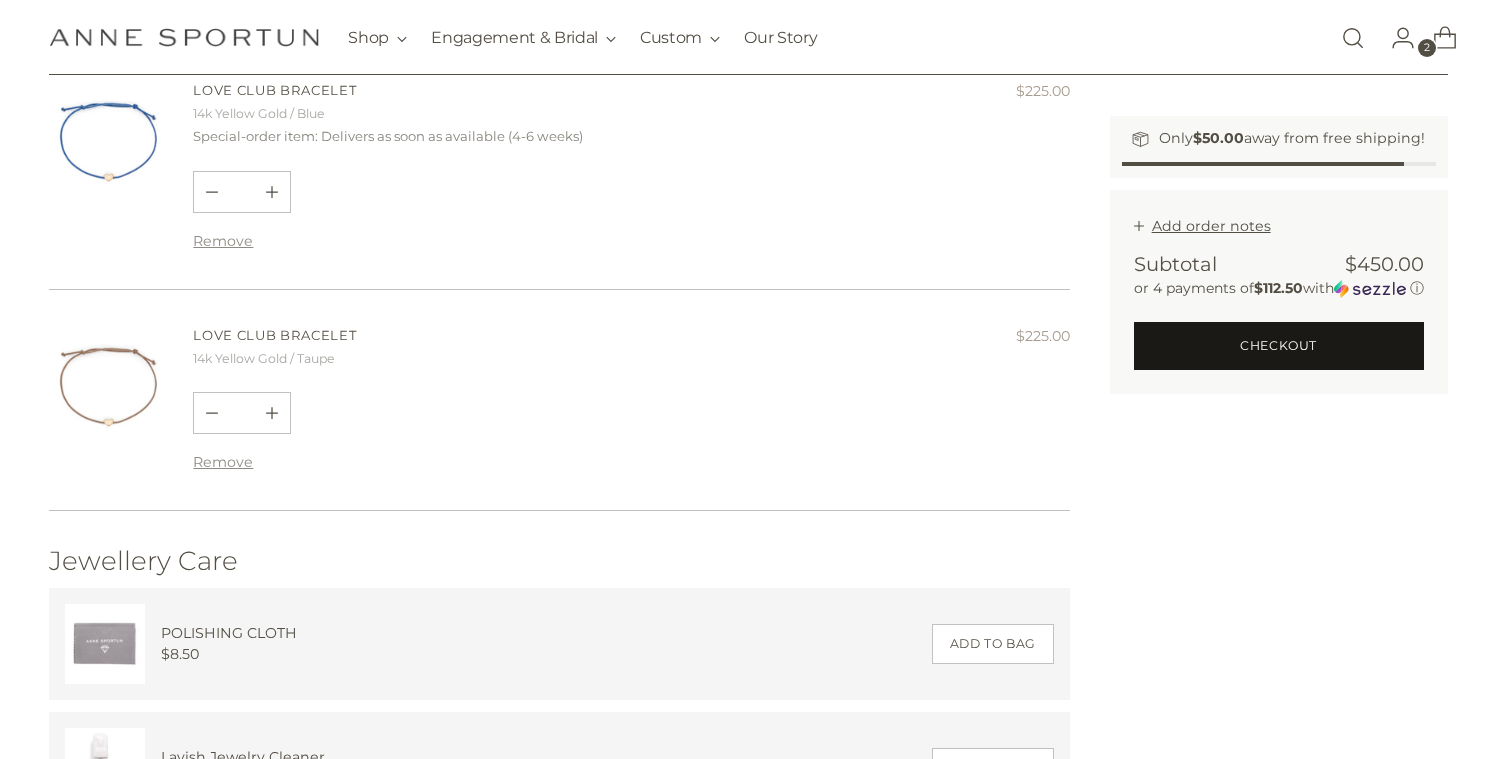 click on "Checkout" at bounding box center (1279, 346) 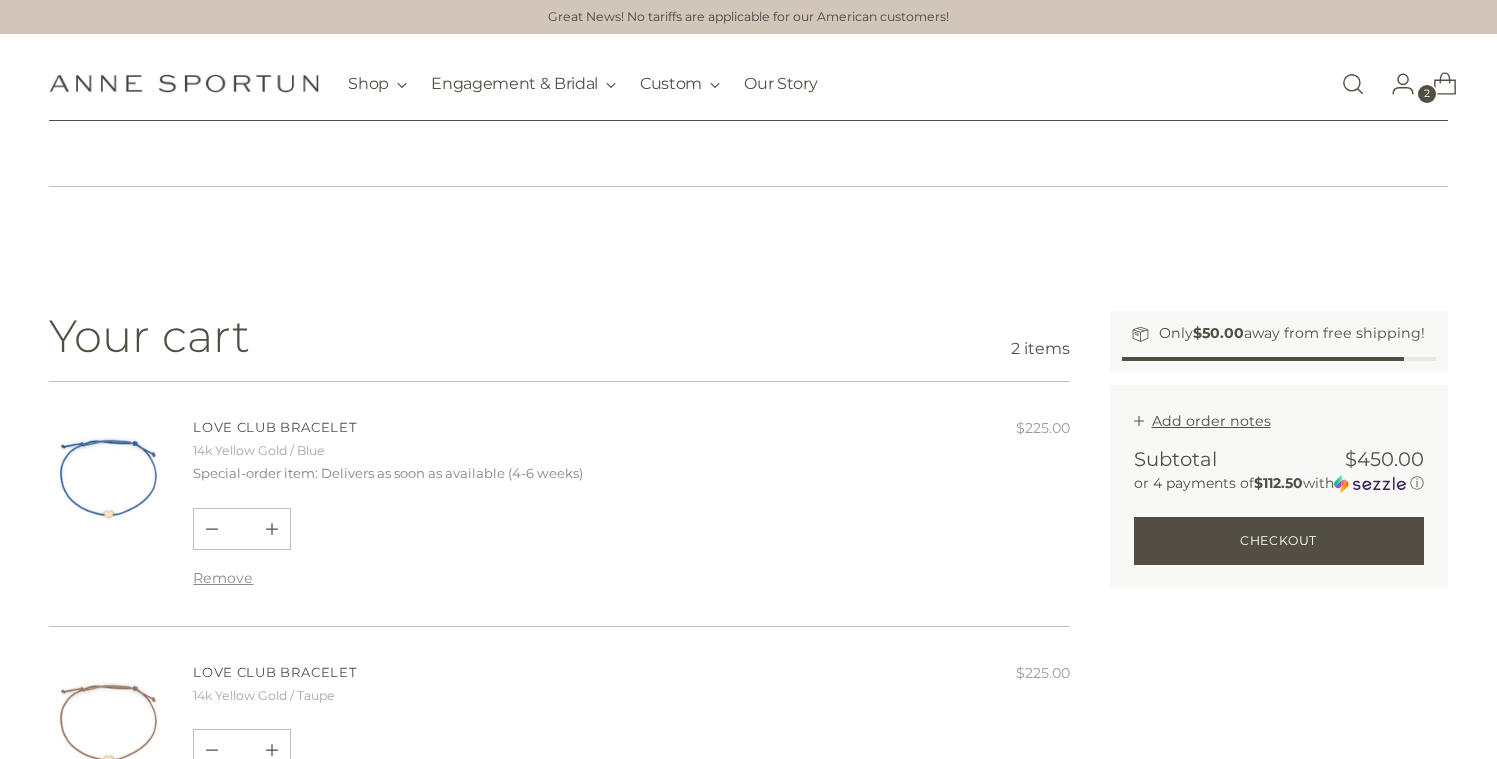 scroll, scrollTop: 338, scrollLeft: 0, axis: vertical 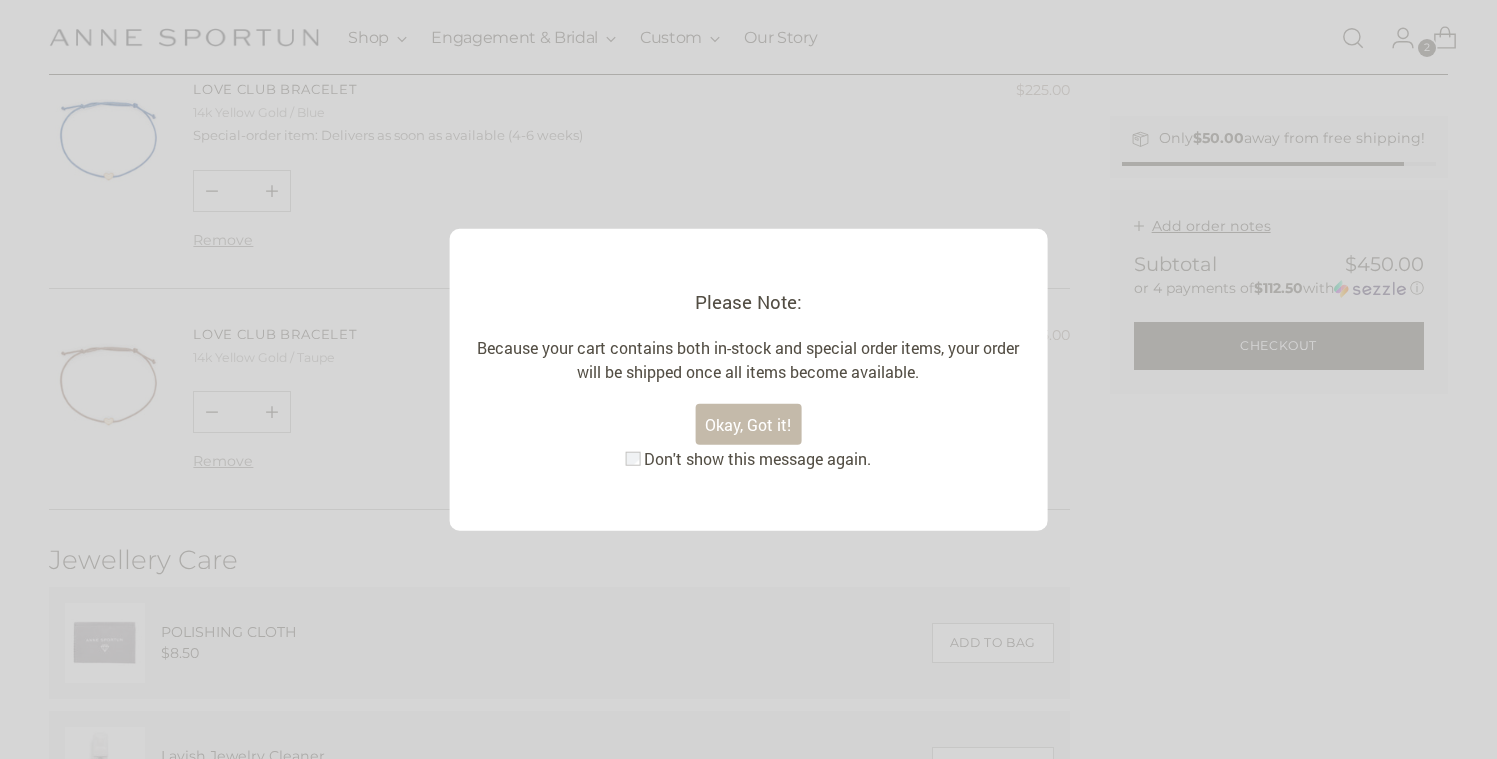 click on "Okay, Got it!" at bounding box center (748, 424) 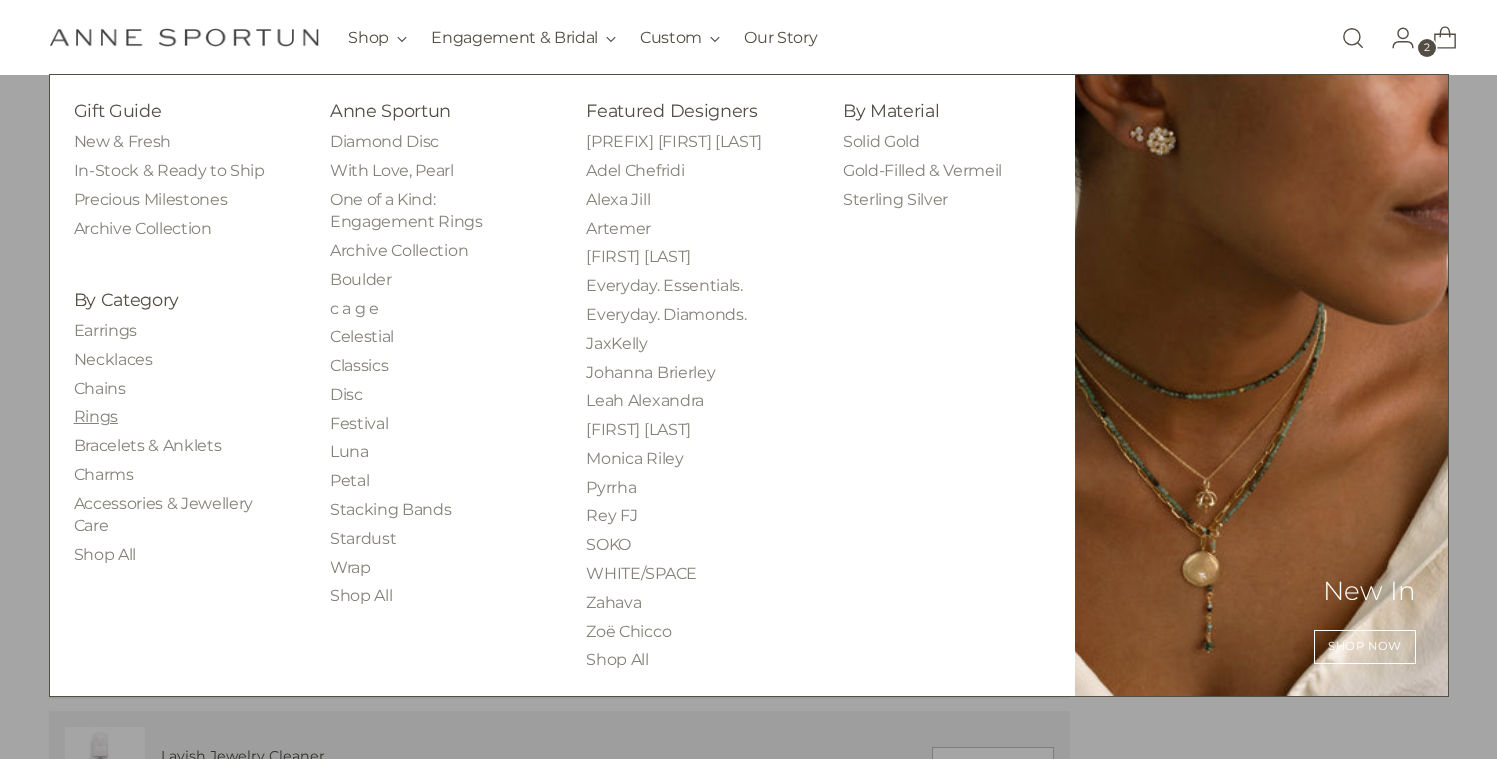 click on "Rings" at bounding box center (96, 416) 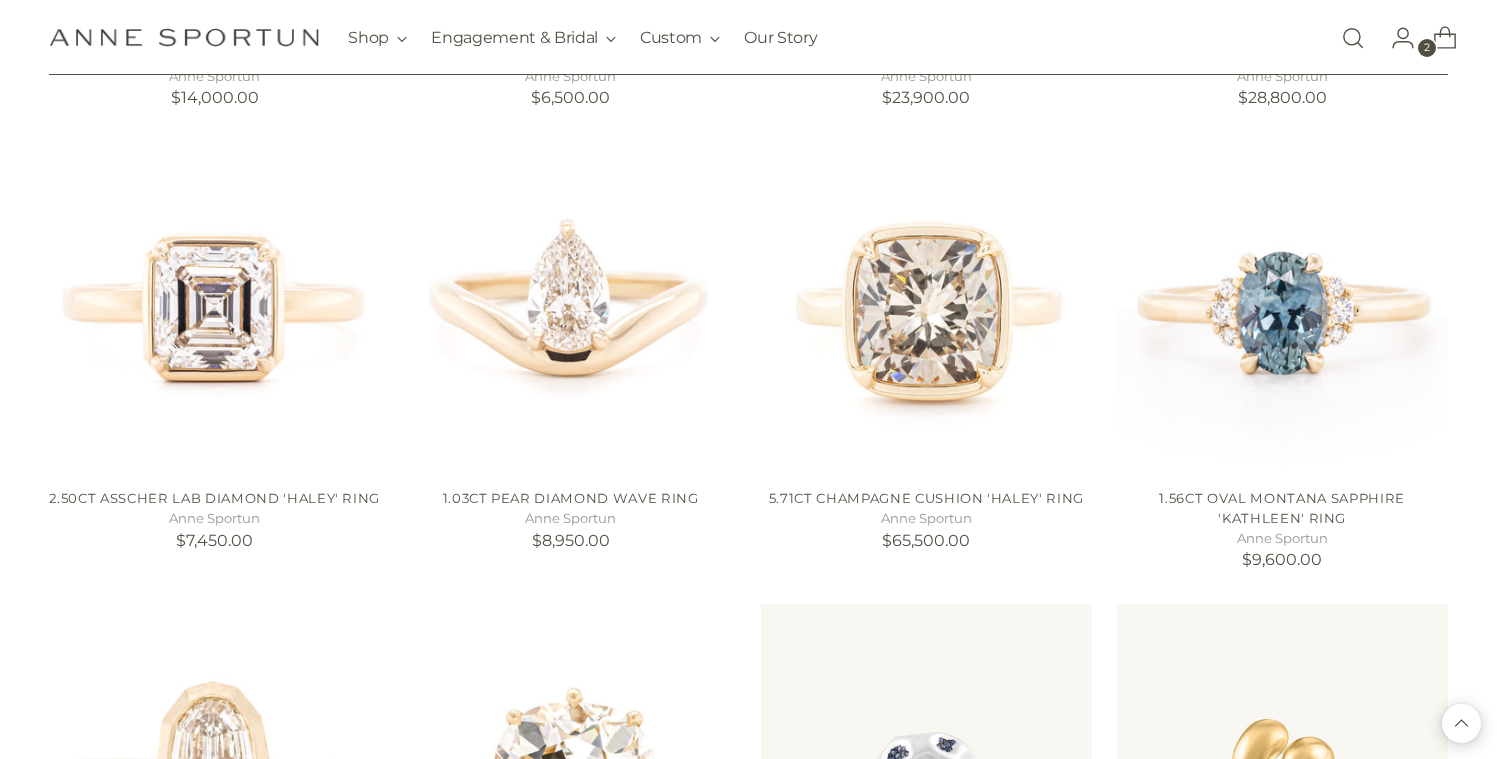 scroll, scrollTop: 1716, scrollLeft: 0, axis: vertical 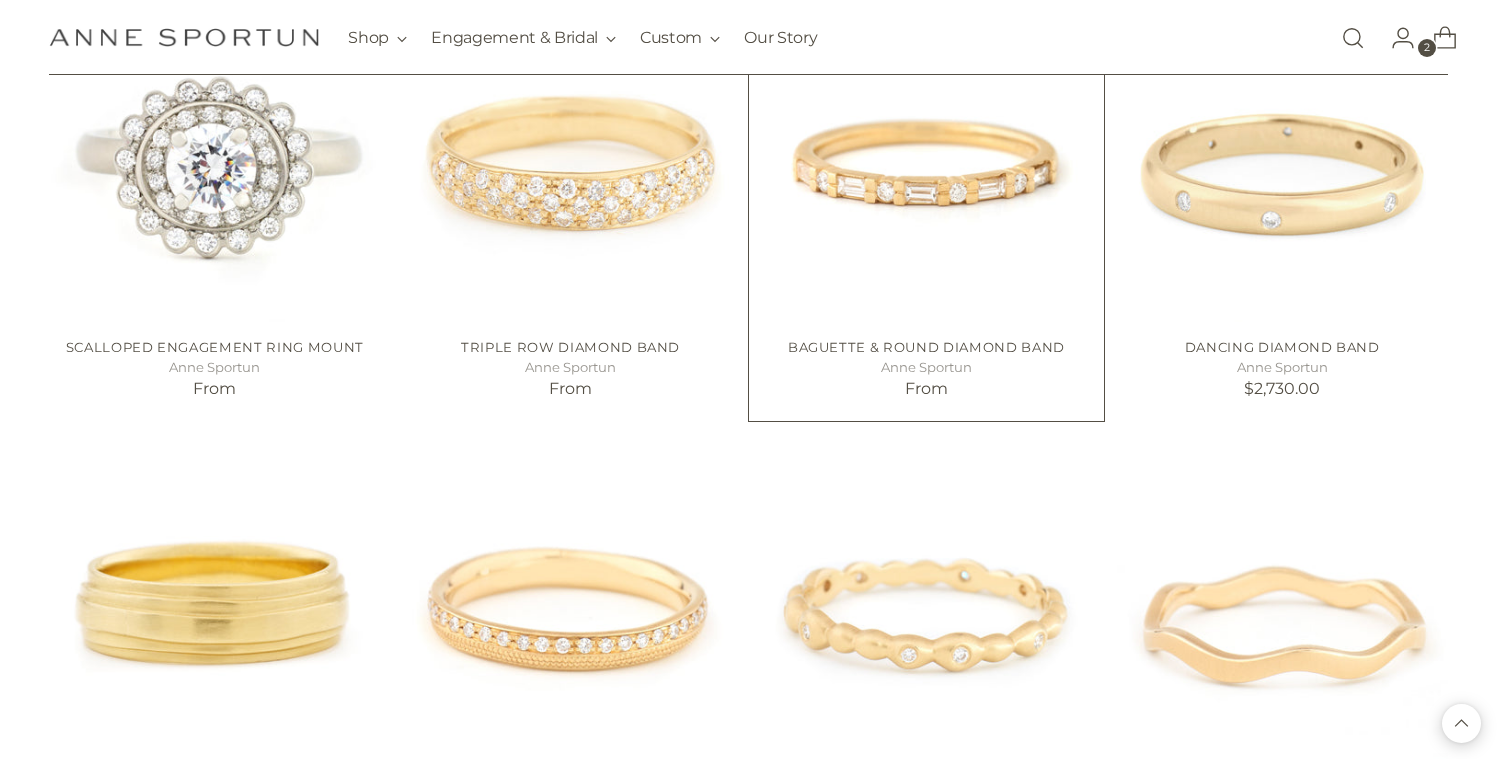 click on "Baguette & Round Diamond Band" at bounding box center [926, 347] 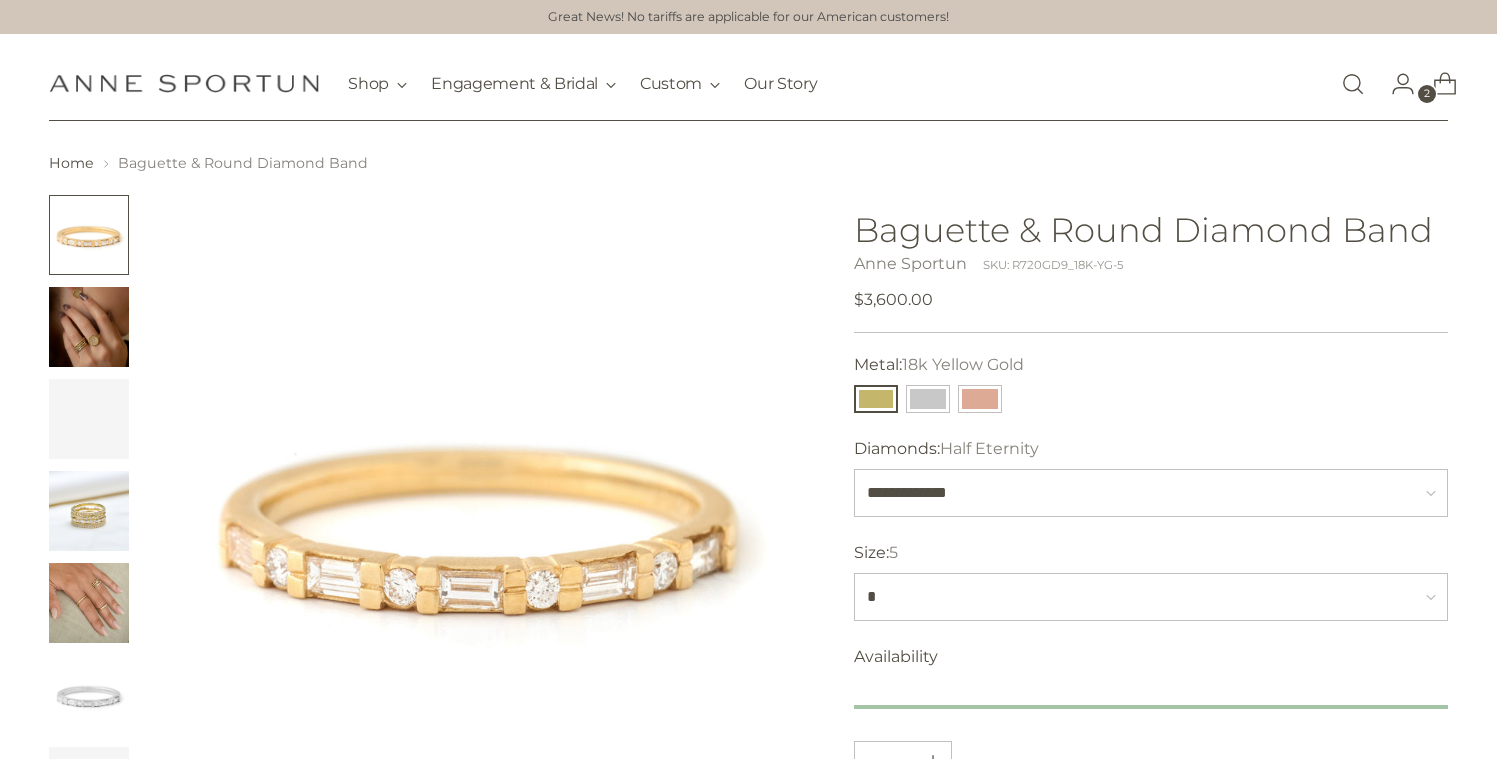 scroll, scrollTop: 0, scrollLeft: 0, axis: both 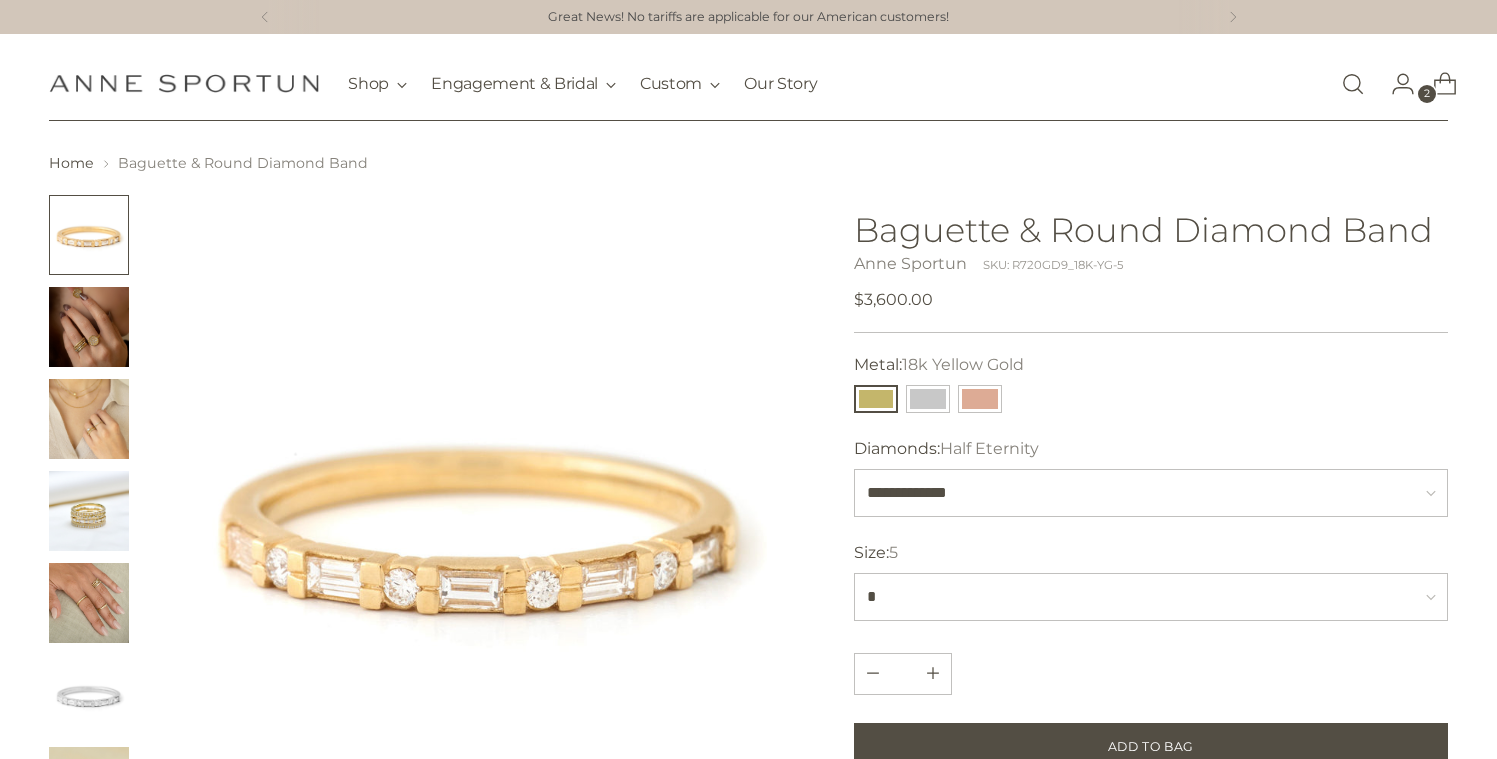 click on "**********" at bounding box center (1150, 487) 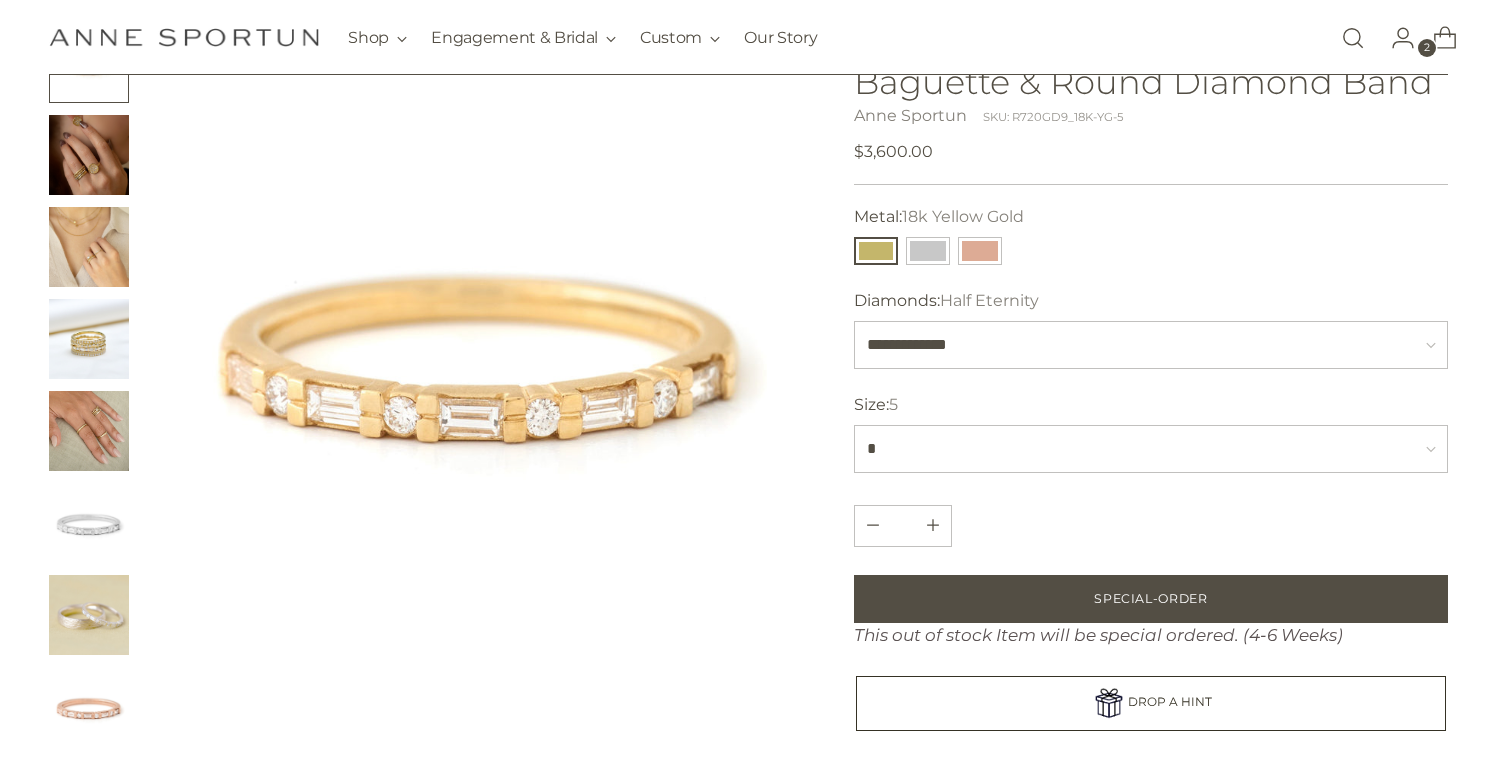 scroll, scrollTop: 173, scrollLeft: 0, axis: vertical 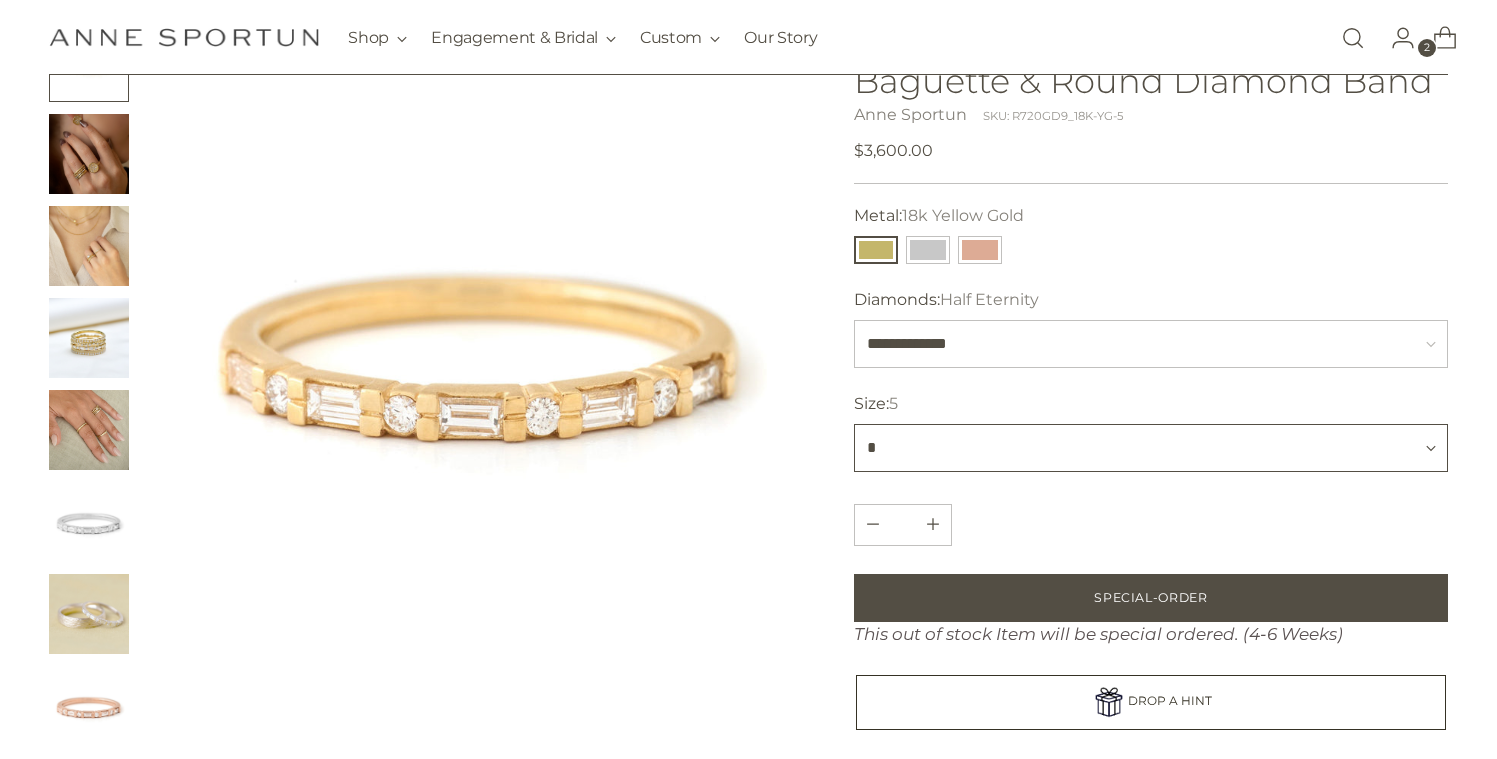 click on "* *** * *** * *** *" at bounding box center (1150, 448) 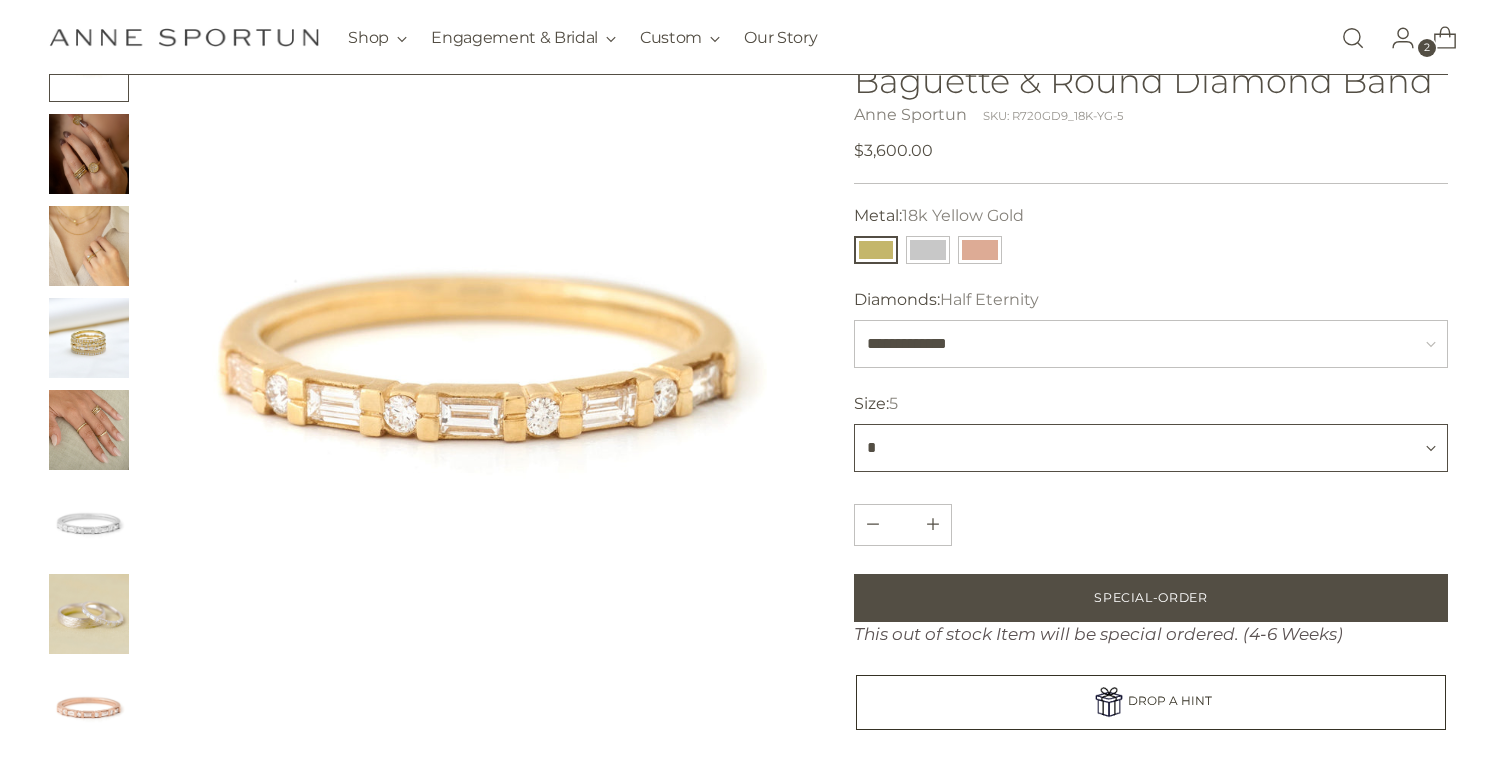 select on "*" 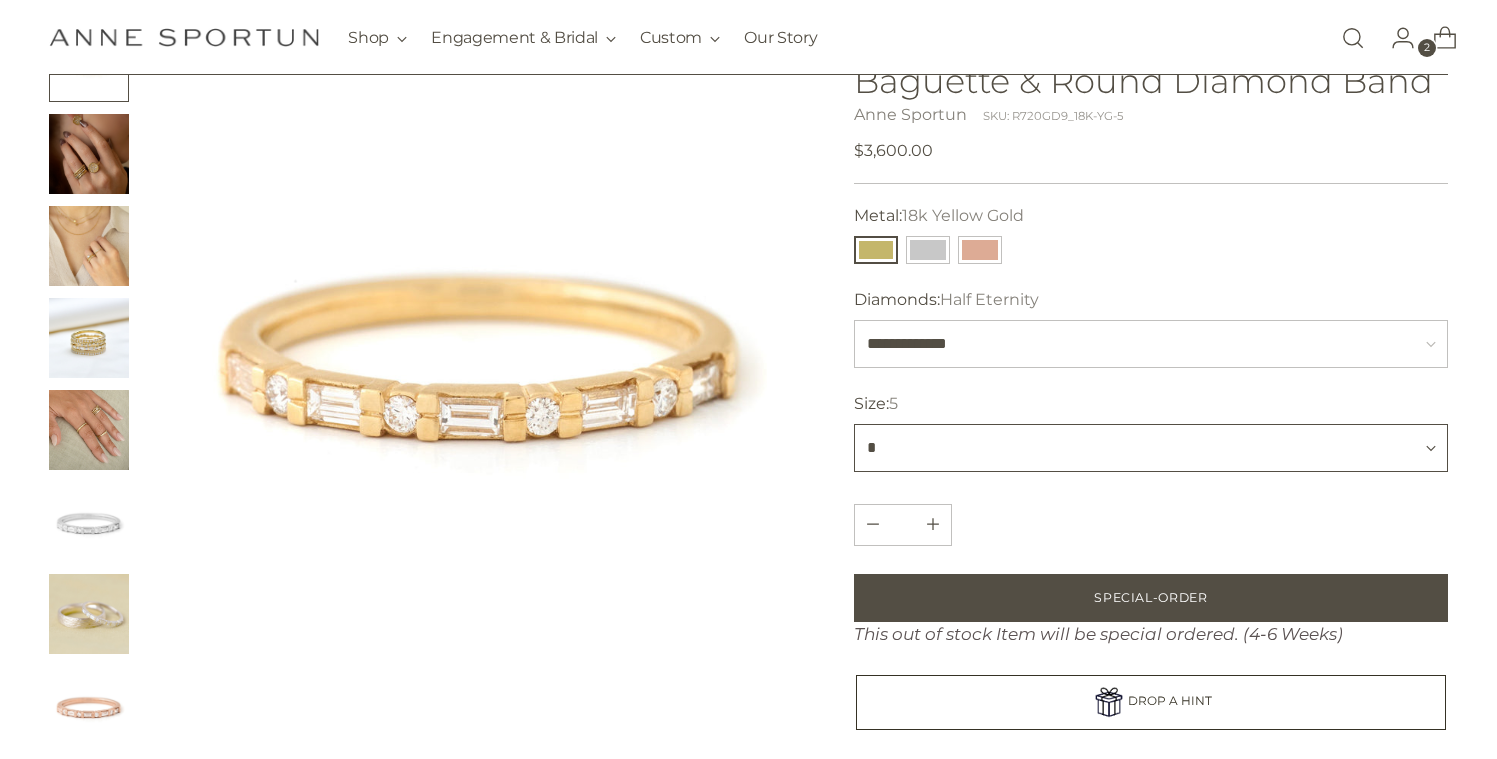 type 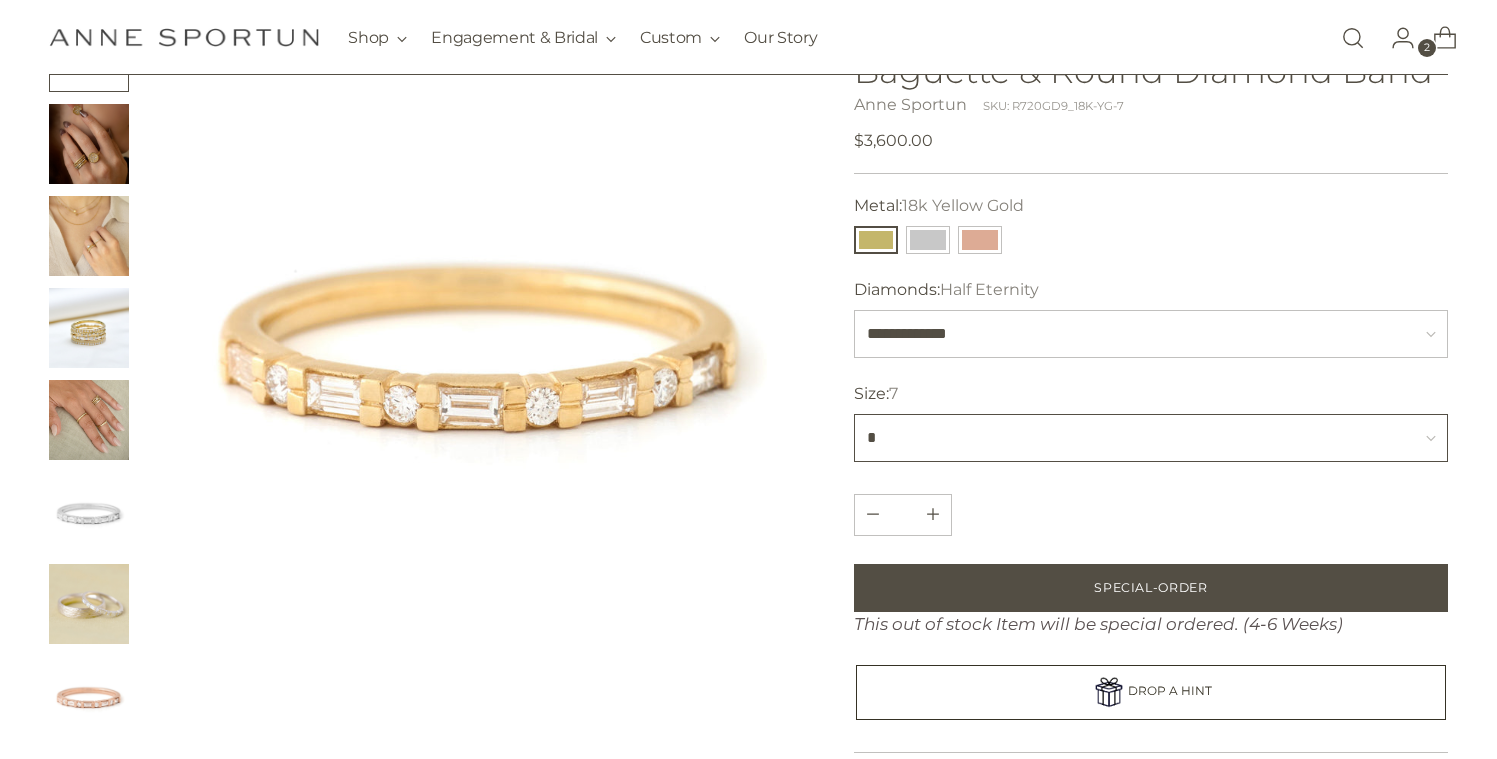 scroll, scrollTop: 182, scrollLeft: 0, axis: vertical 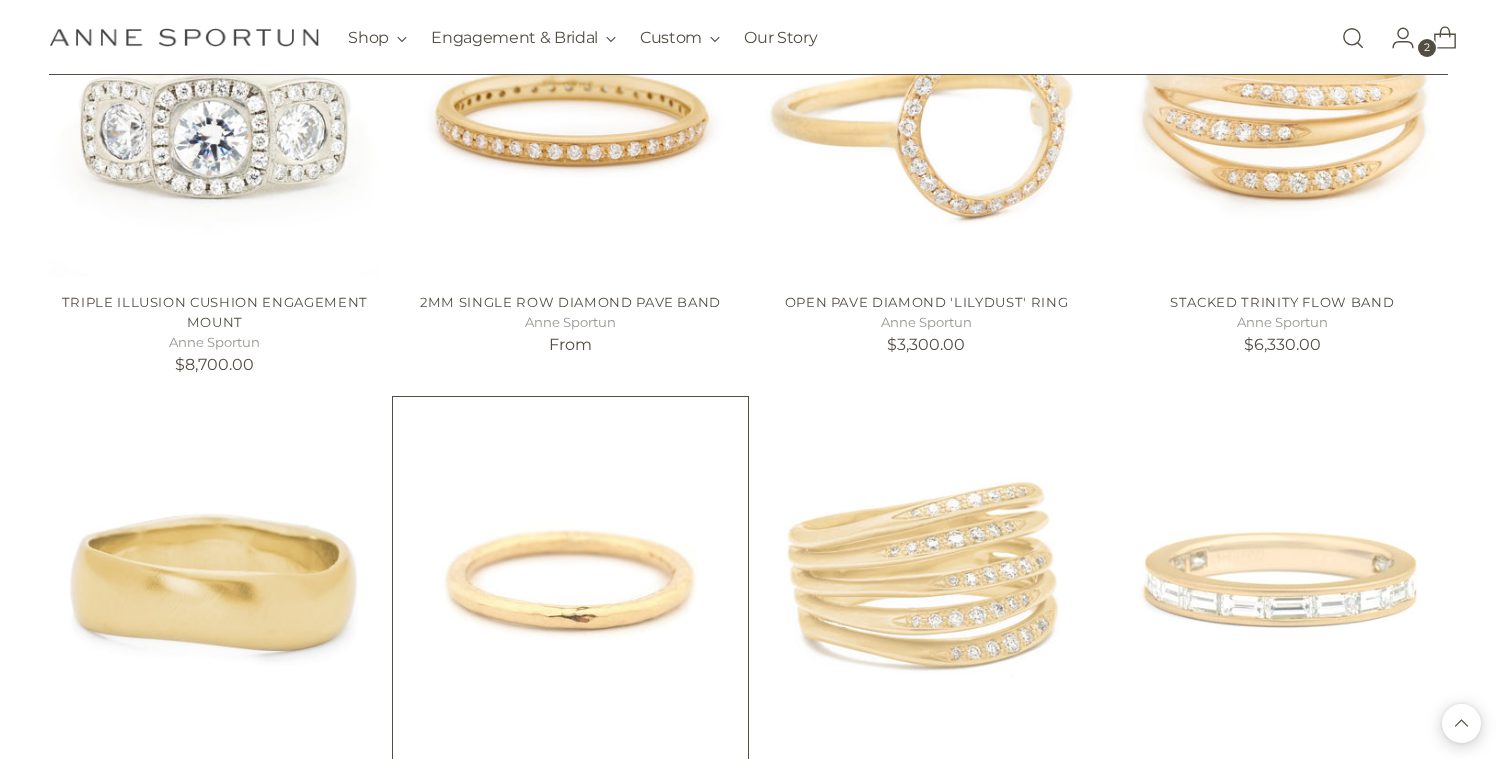 click at bounding box center [0, 0] 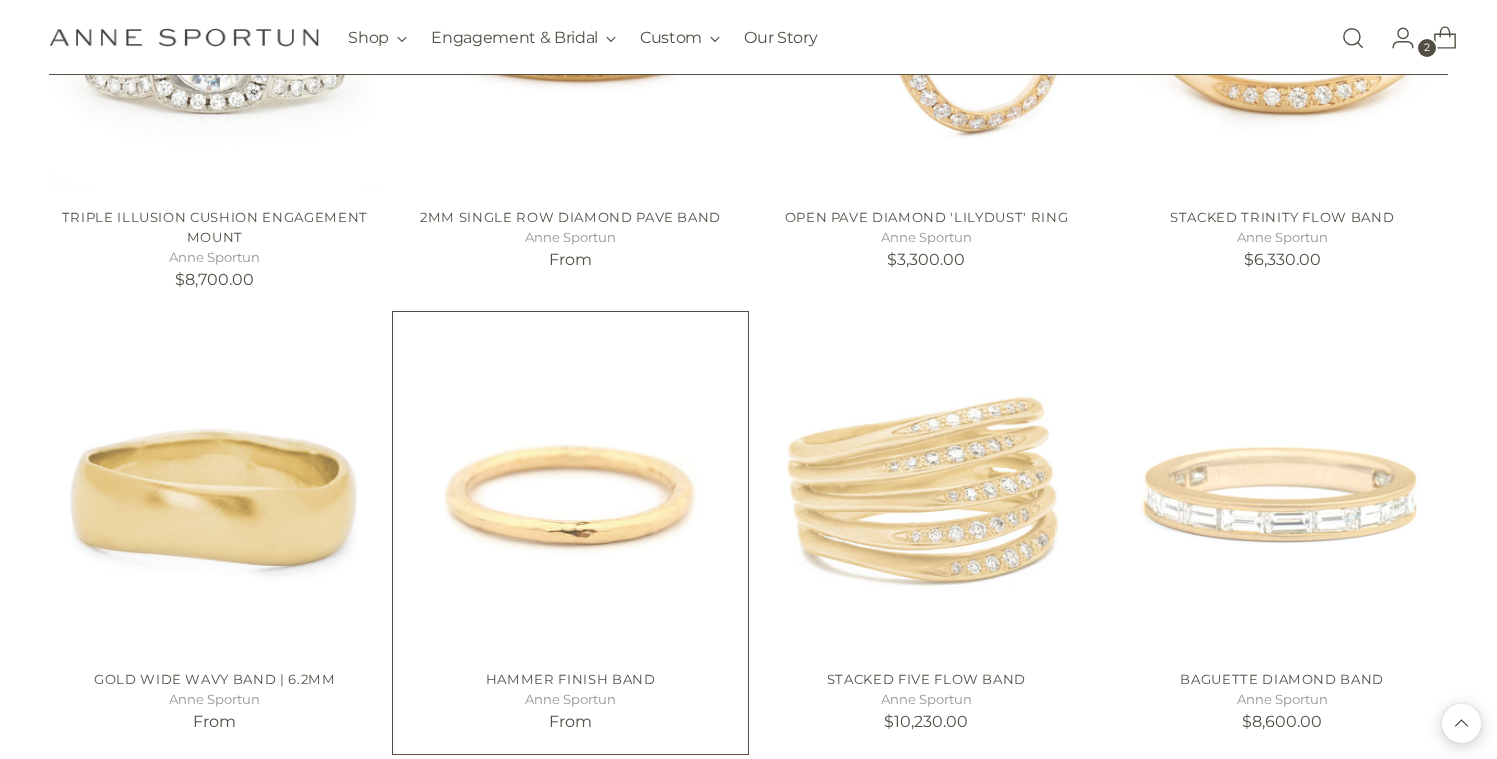 scroll, scrollTop: 26095, scrollLeft: 0, axis: vertical 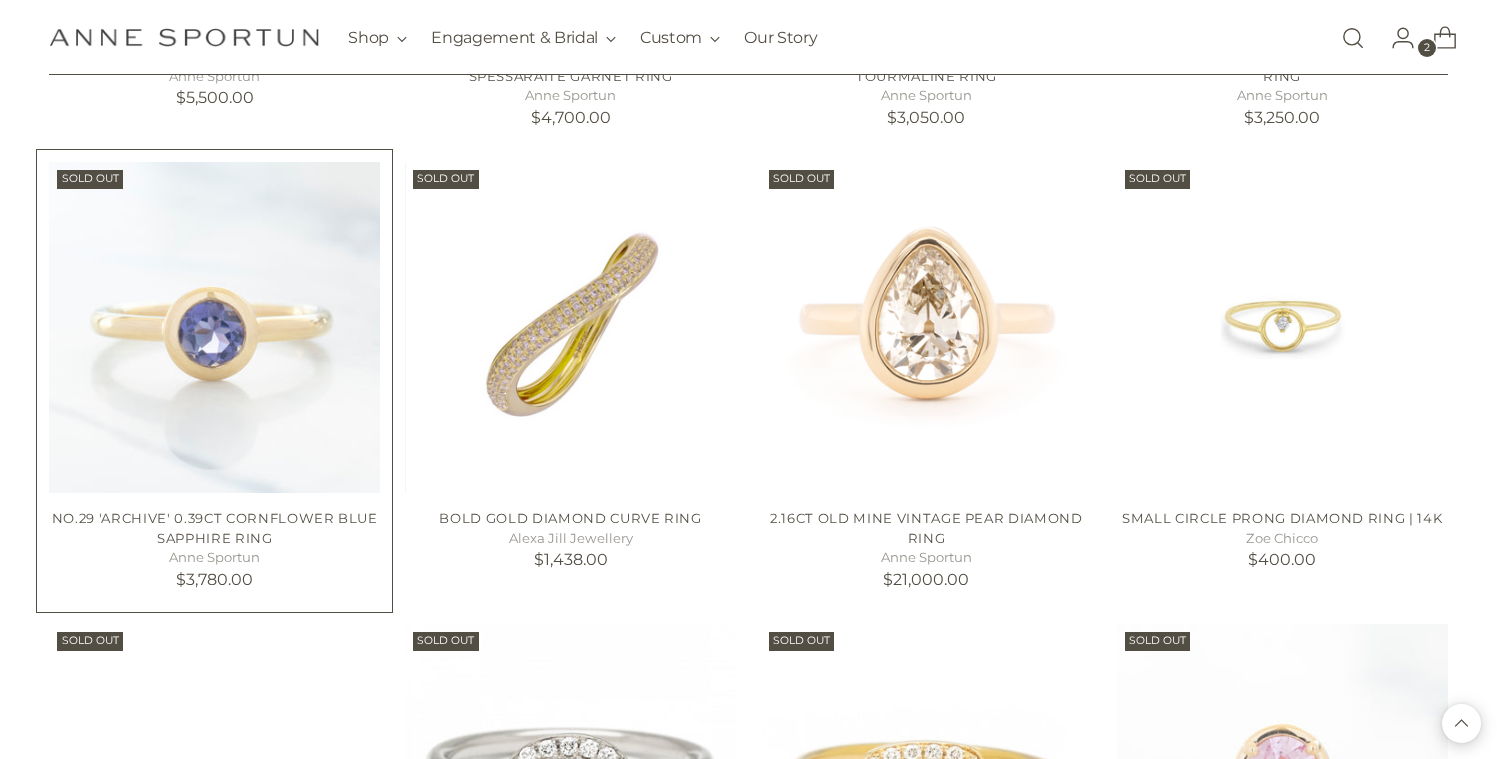 click on "No.29 'Archive' 0.39ct Cornflower Blue Sapphire Ring" at bounding box center (215, 528) 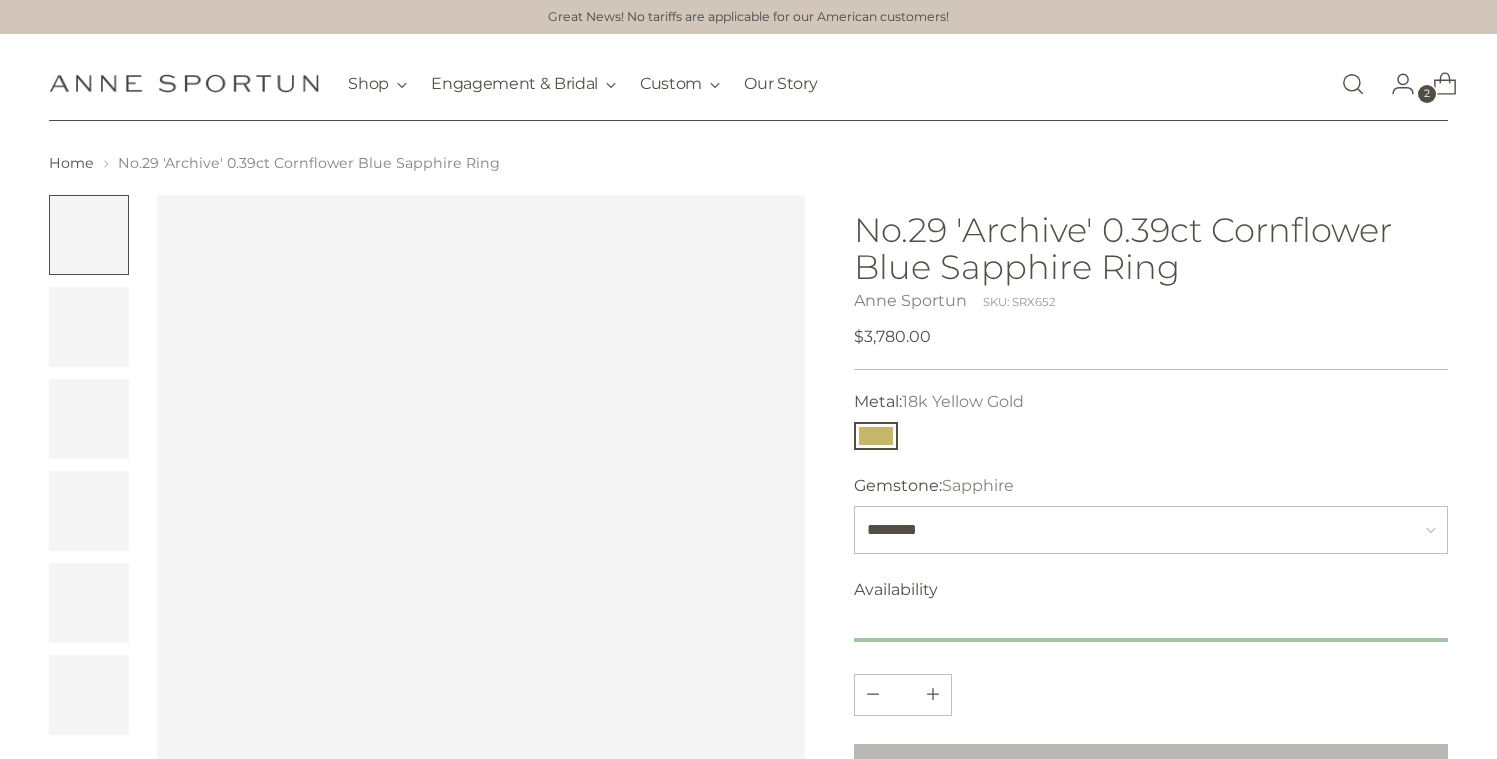 scroll, scrollTop: 0, scrollLeft: 0, axis: both 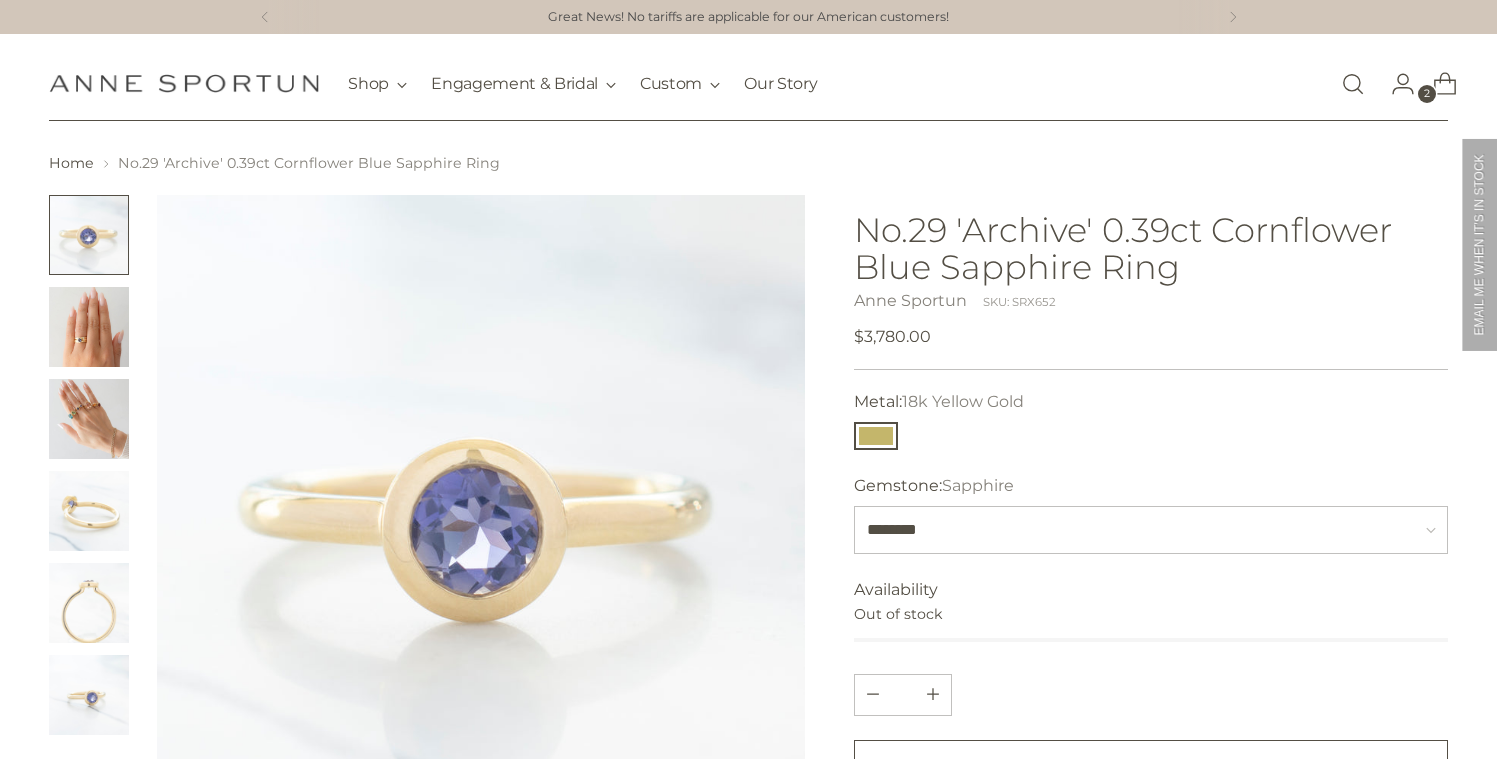 click at bounding box center (89, 327) 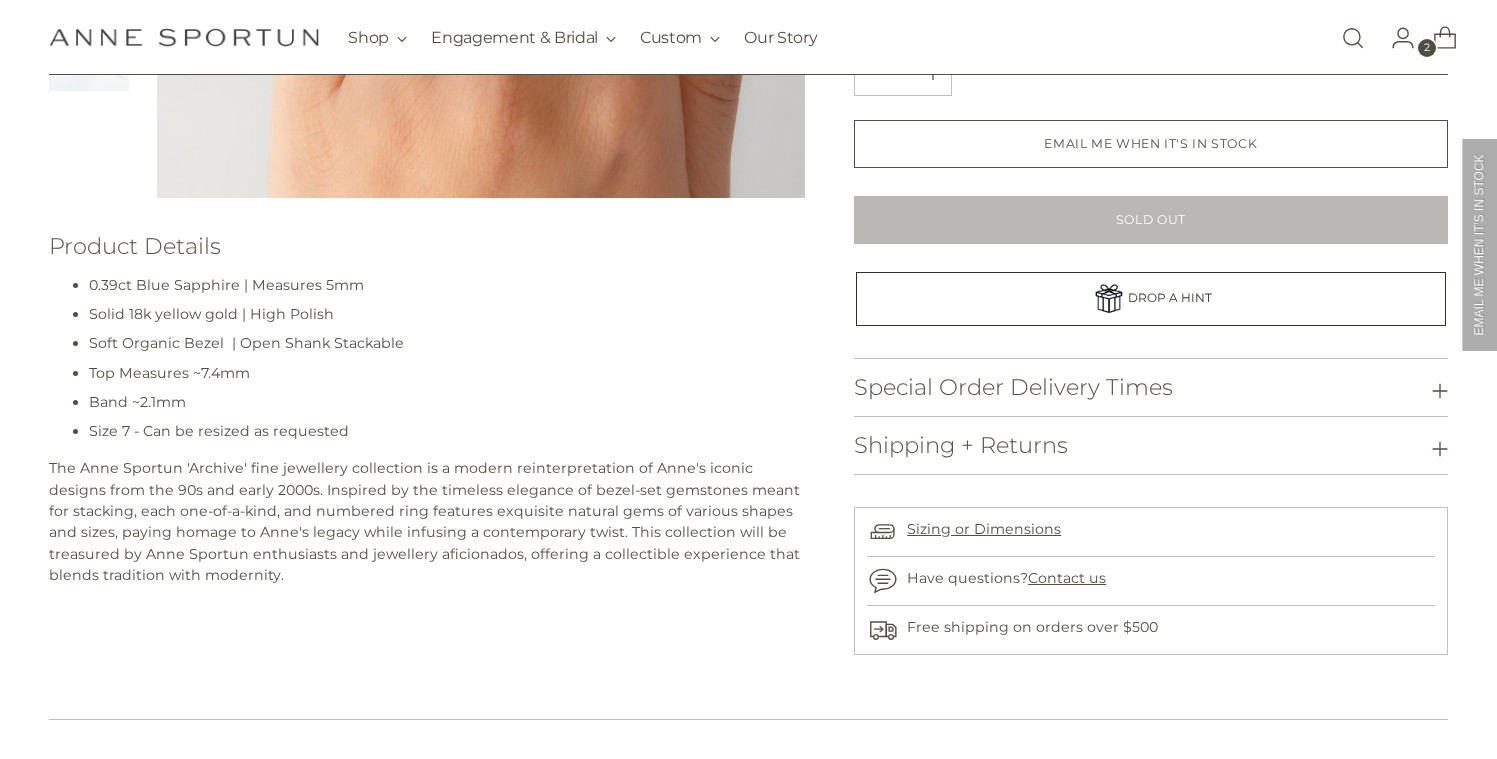 scroll, scrollTop: 657, scrollLeft: 0, axis: vertical 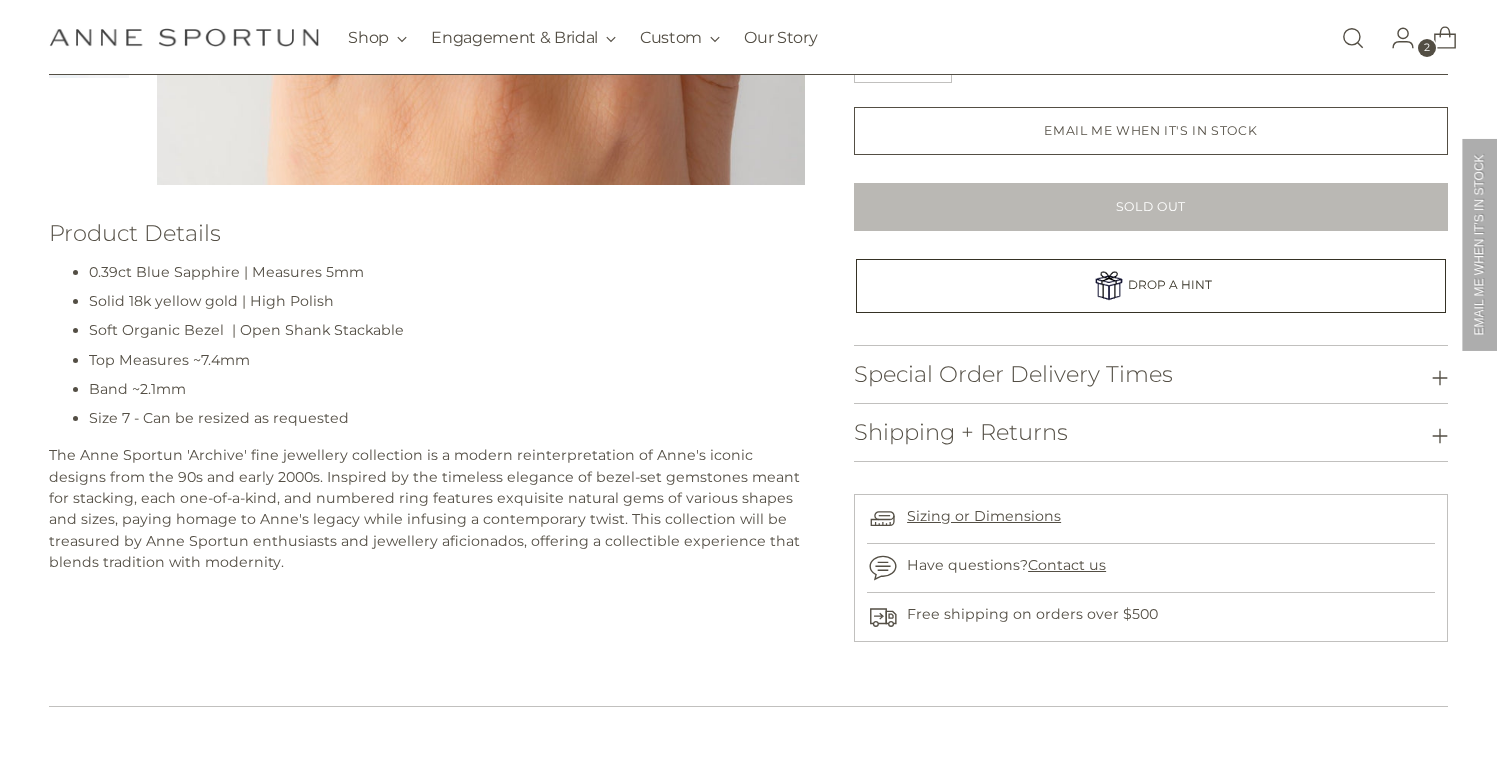 click 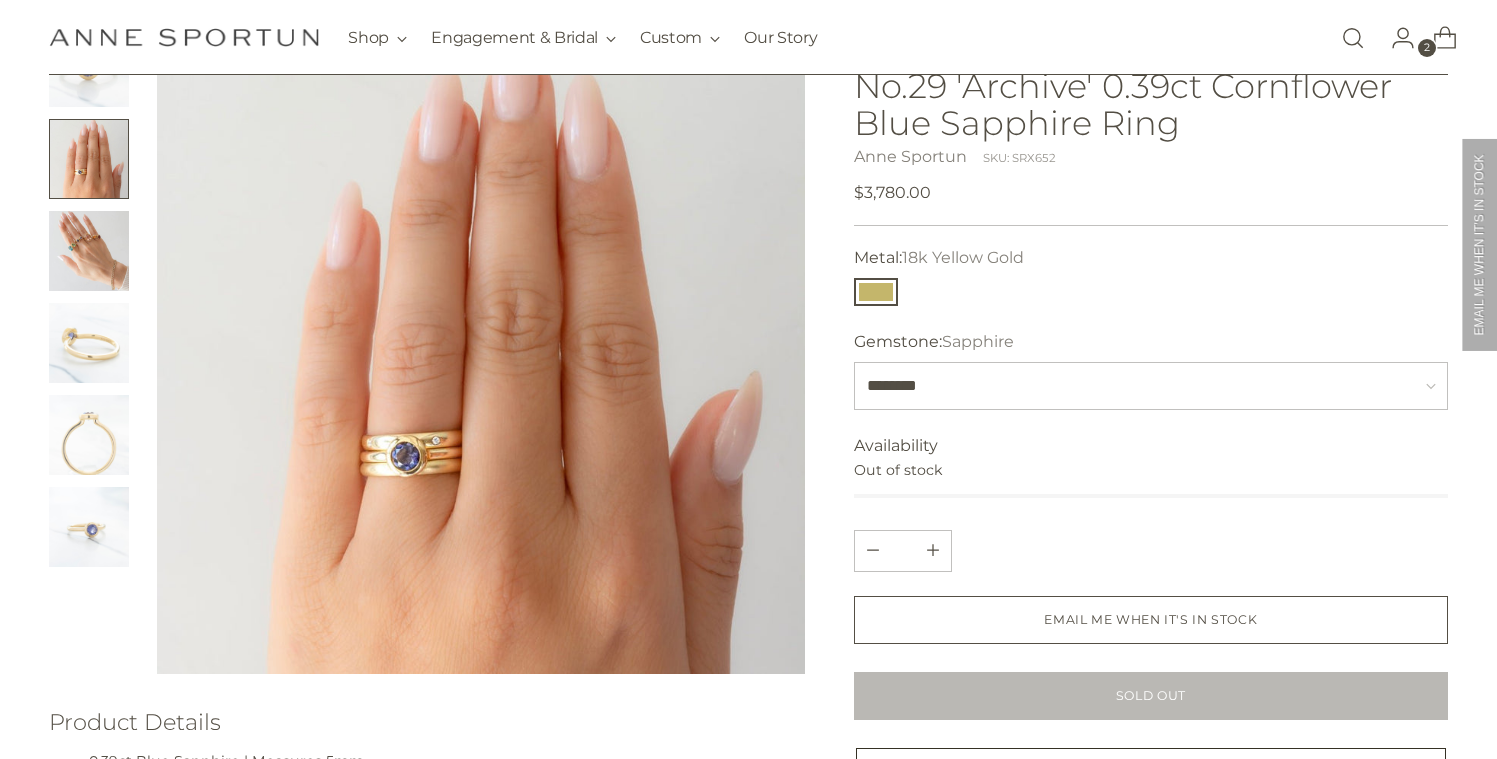 scroll, scrollTop: 153, scrollLeft: 0, axis: vertical 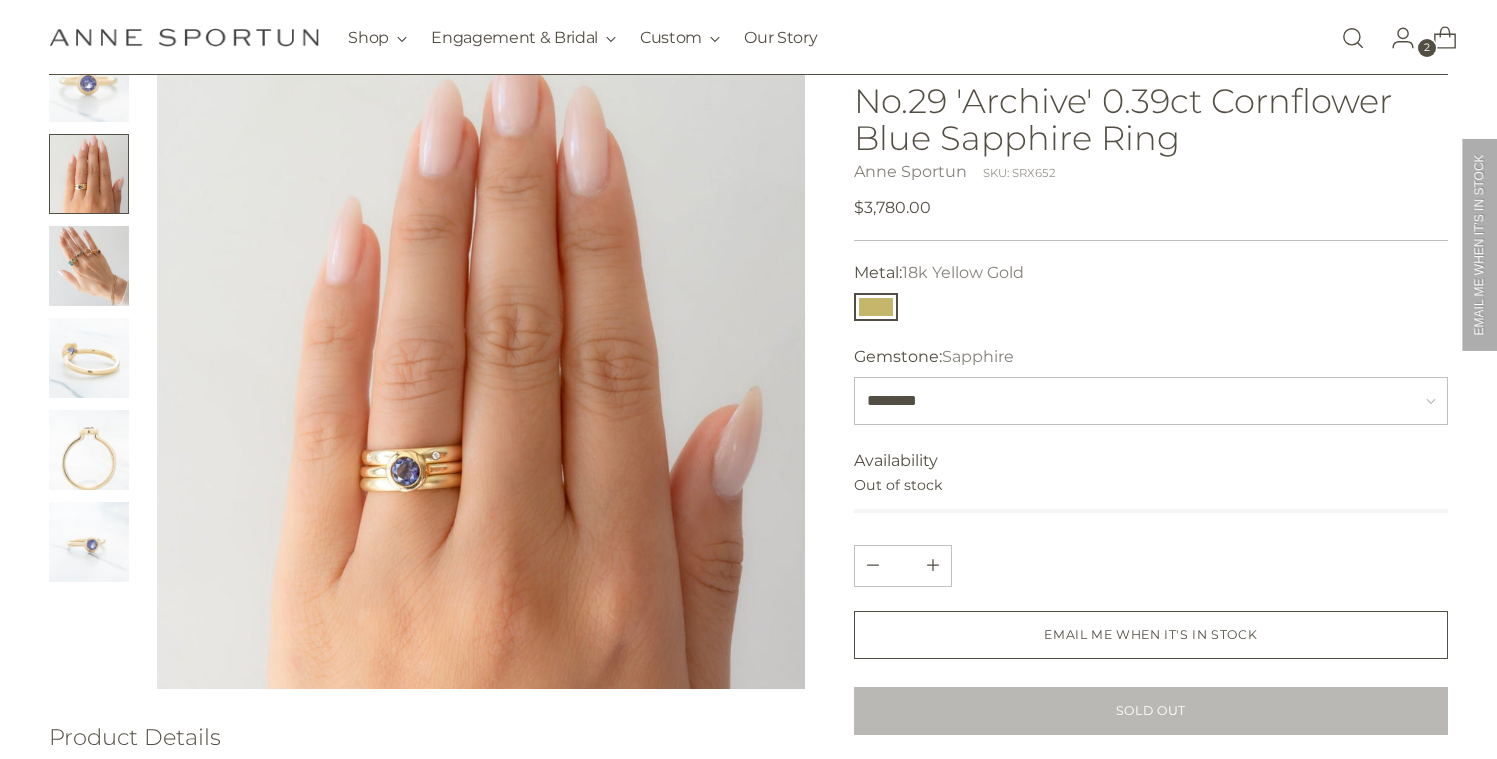 click at bounding box center (89, 450) 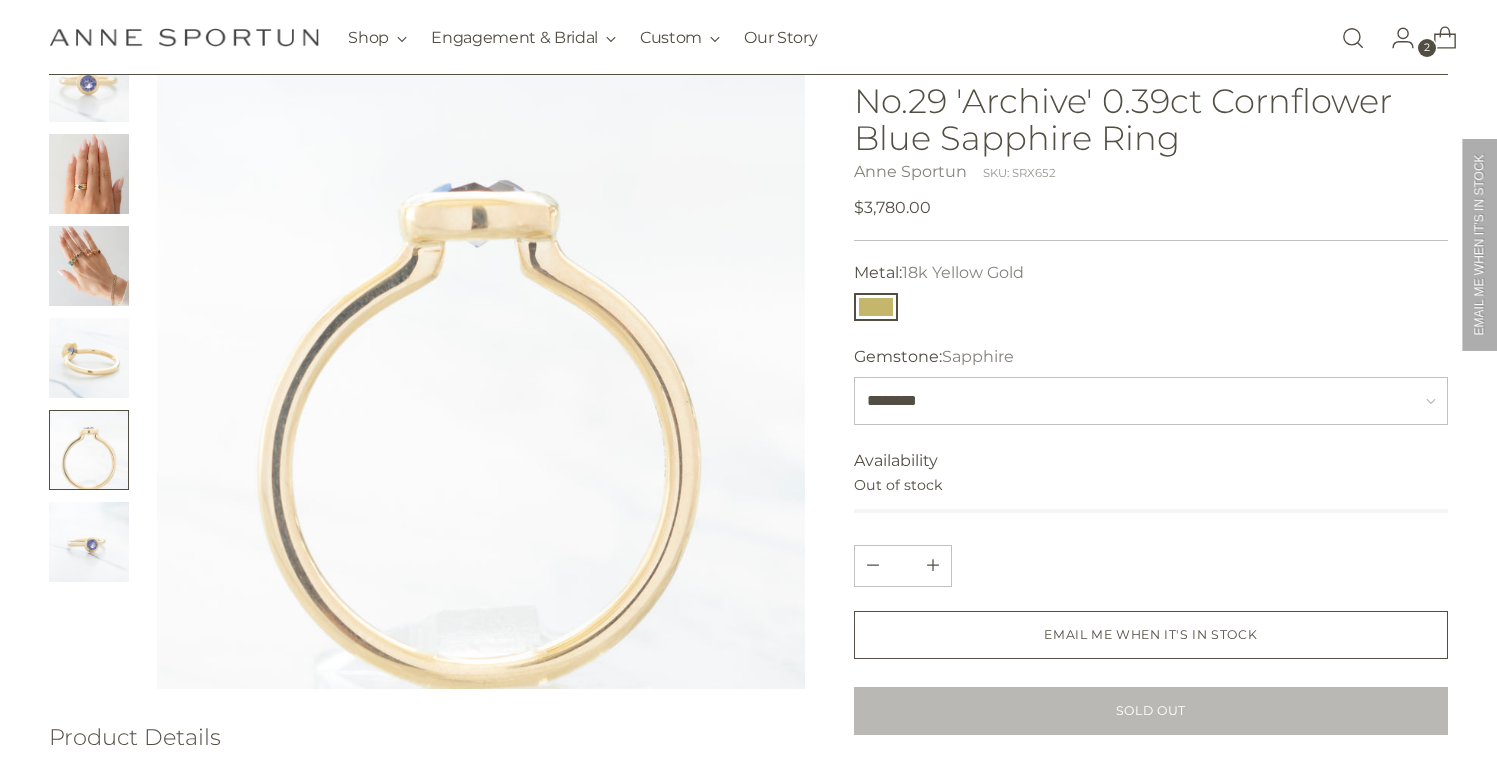 click at bounding box center [89, 358] 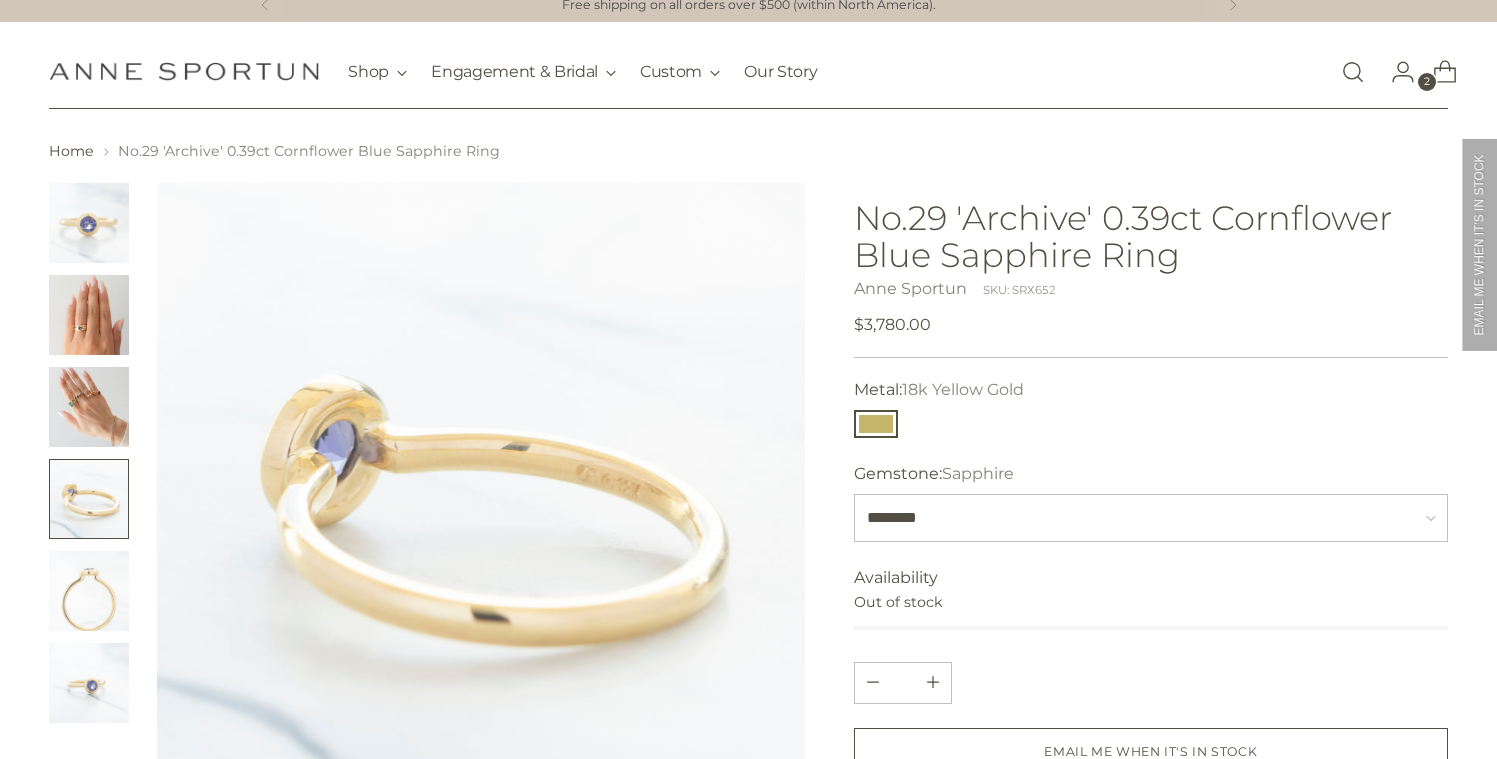 scroll, scrollTop: 0, scrollLeft: 0, axis: both 